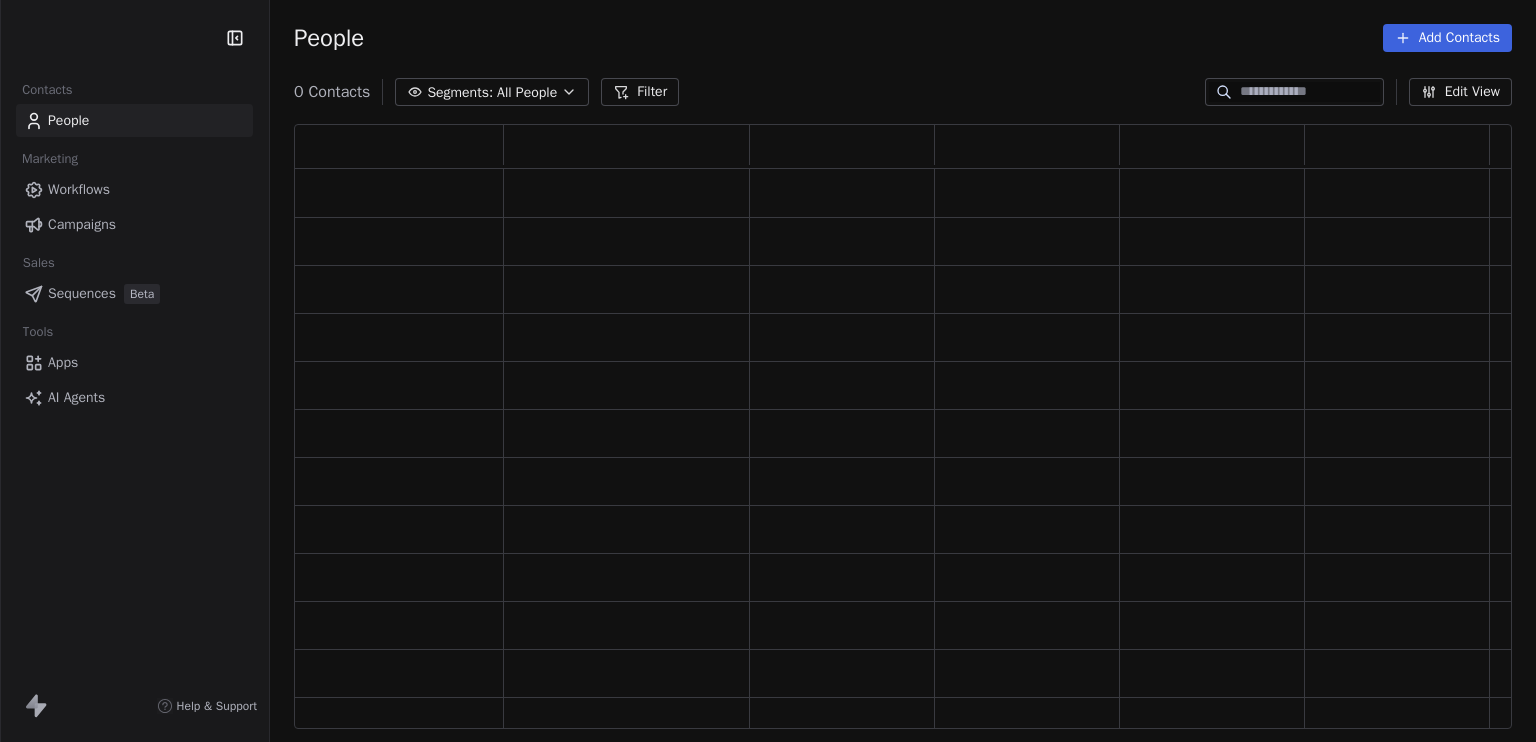 scroll, scrollTop: 0, scrollLeft: 0, axis: both 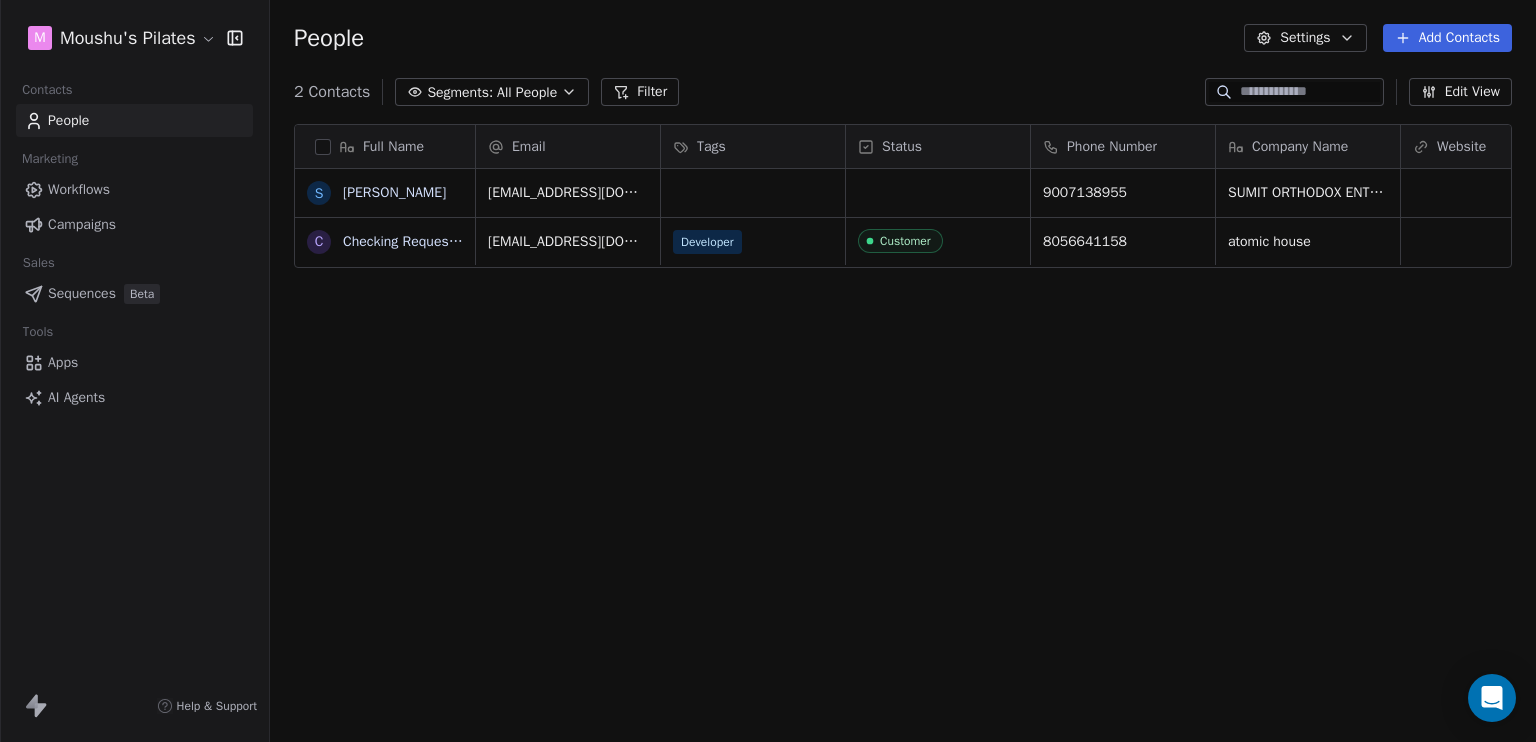 click on "Full Name S Sumit Chakraborty C Checking Request a Demo Email Tags Status Phone Number Company Name Website printpoint@sumitorthodoxsolutions.in 9007138955 SUMIT ORTHODOX ENTERPRISE sithessh27@gmail.com Developer Customer 8056641158 atomic house
To pick up a draggable item, press the space bar.
While dragging, use the arrow keys to move the item.
Press space again to drop the item in its new position, or press escape to cancel." at bounding box center [903, 434] 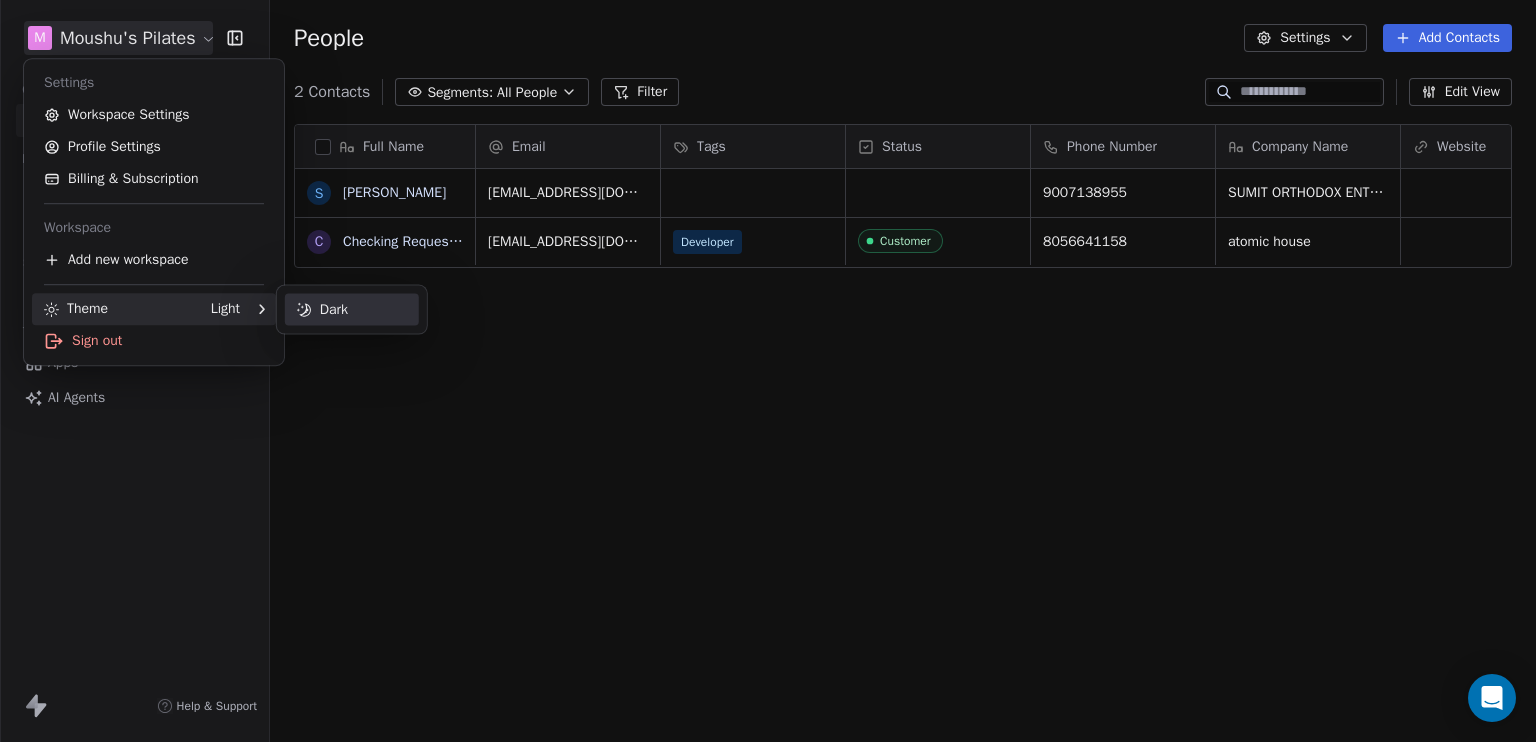 click on "Dark" at bounding box center (352, 310) 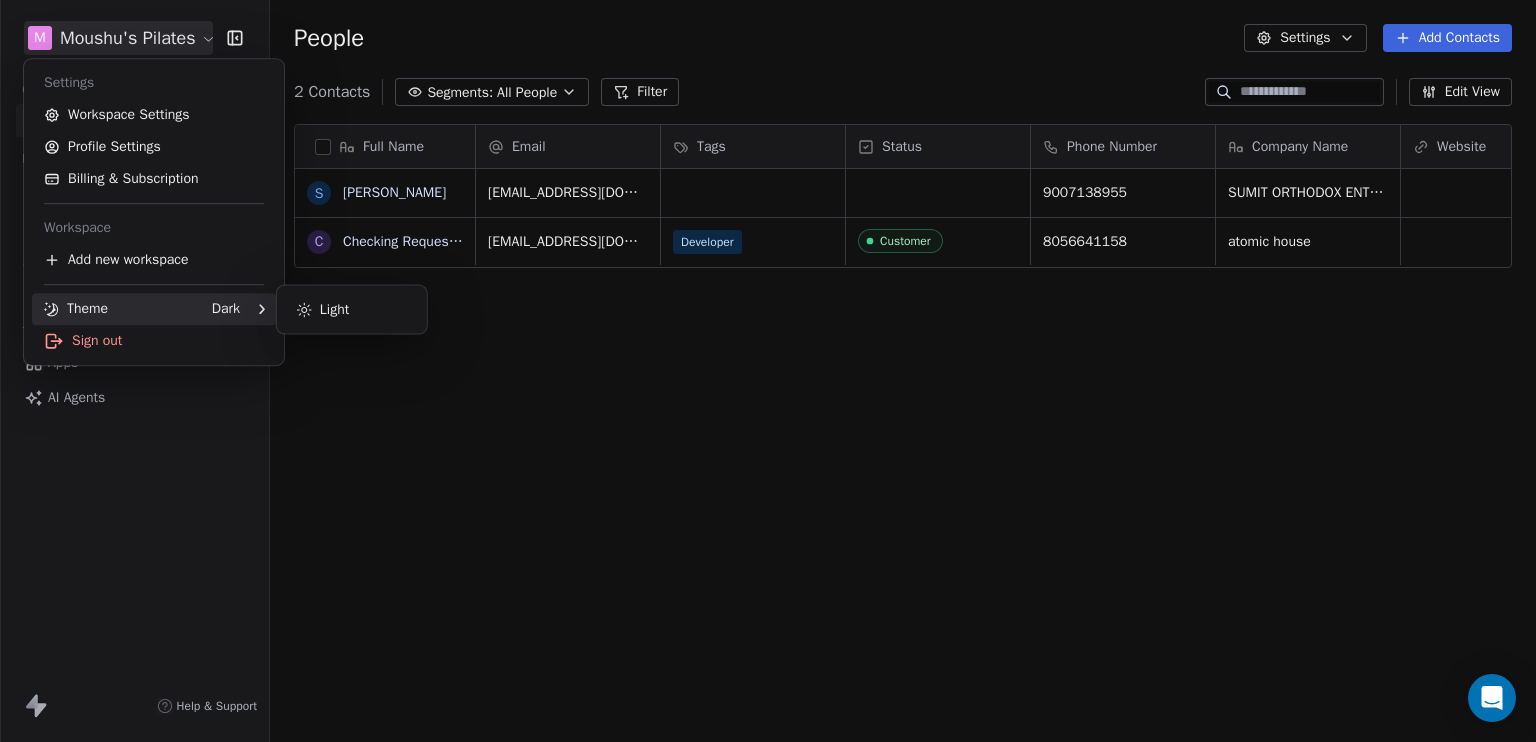 click on "M Moushu's Pilates Contacts People Marketing Workflows Campaigns Sales Sequences Beta Tools Apps AI Agents Help & Support People Settings  Add Contacts 2 Contacts Segments: All People Filter  Edit View Tag Add to Sequence Export Full Name S Sumit Chakraborty C Checking Request a Demo Email Tags Status Phone Number Company Name Website printpoint@sumitorthodoxsolutions.in 9007138955 SUMIT ORTHODOX ENTERPRISE sithessh27@gmail.com Developer Customer 8056641158 atomic house
To pick up a draggable item, press the space bar.
While dragging, use the arrow keys to move the item.
Press space again to drop the item in its new position, or press escape to cancel.
Settings Workspace Settings Profile Settings Billing & Subscription   Workspace Add new workspace Theme Dark Sign out Light" at bounding box center [768, 371] 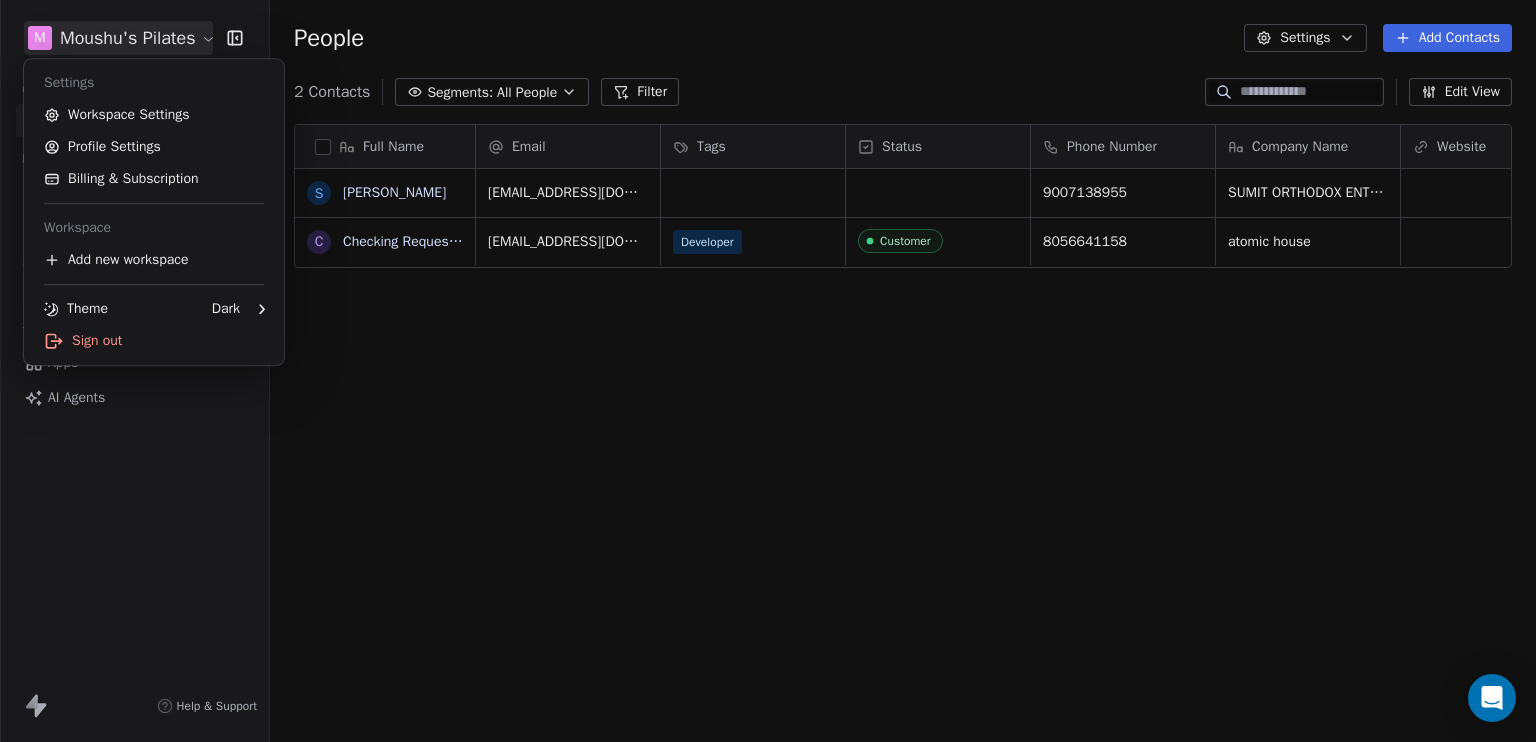 click on "M Moushu's Pilates Contacts People Marketing Workflows Campaigns Sales Sequences Beta Tools Apps AI Agents Help & Support People Settings  Add Contacts 2 Contacts Segments: All People Filter  Edit View Tag Add to Sequence Export Full Name S Sumit Chakraborty C Checking Request a Demo Email Tags Status Phone Number Company Name Website printpoint@sumitorthodoxsolutions.in 9007138955 SUMIT ORTHODOX ENTERPRISE sithessh27@gmail.com Developer Customer 8056641158 atomic house
To pick up a draggable item, press the space bar.
While dragging, use the arrow keys to move the item.
Press space again to drop the item in its new position, or press escape to cancel.
Settings Workspace Settings Profile Settings Billing & Subscription   Workspace Add new workspace Theme Dark Sign out" at bounding box center [768, 371] 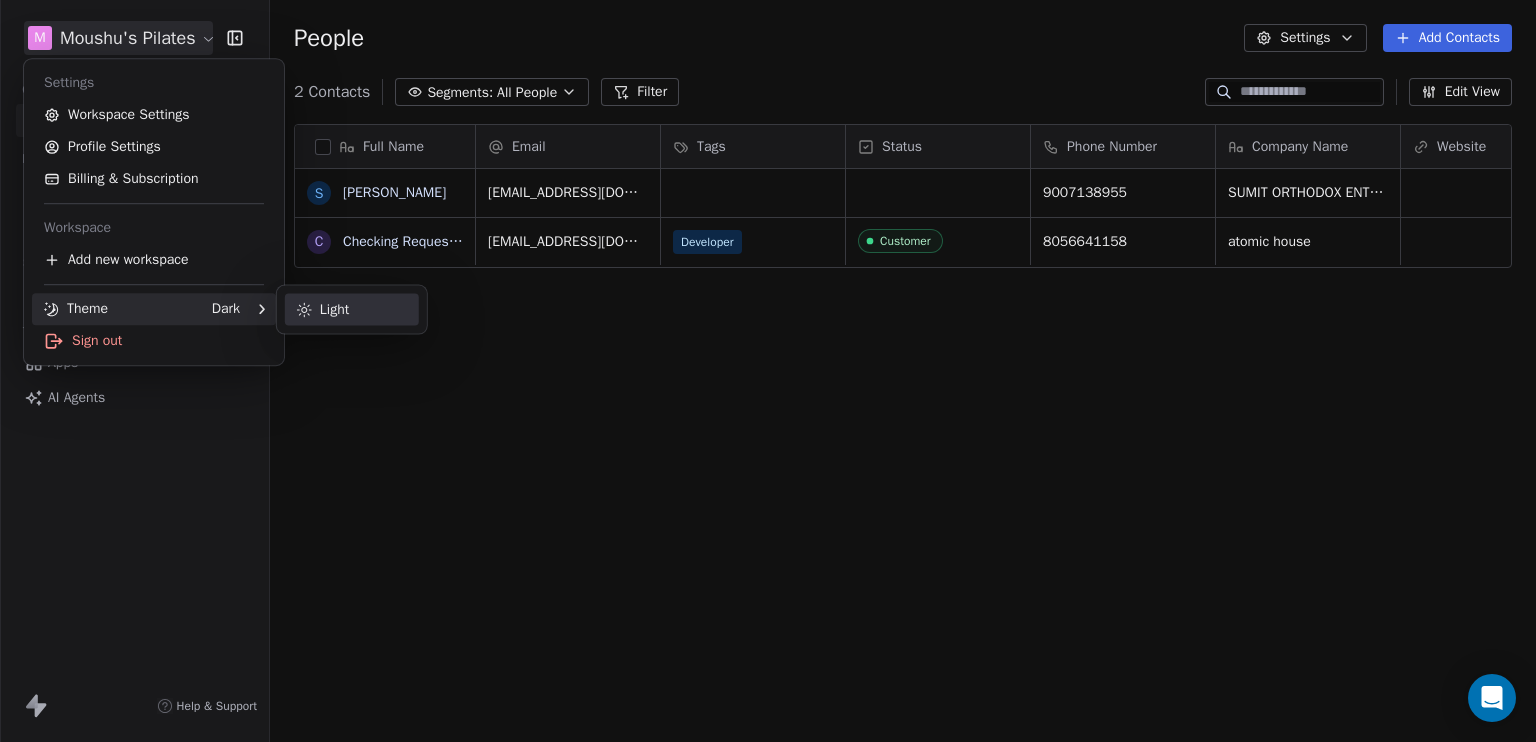 click on "Light" at bounding box center [352, 310] 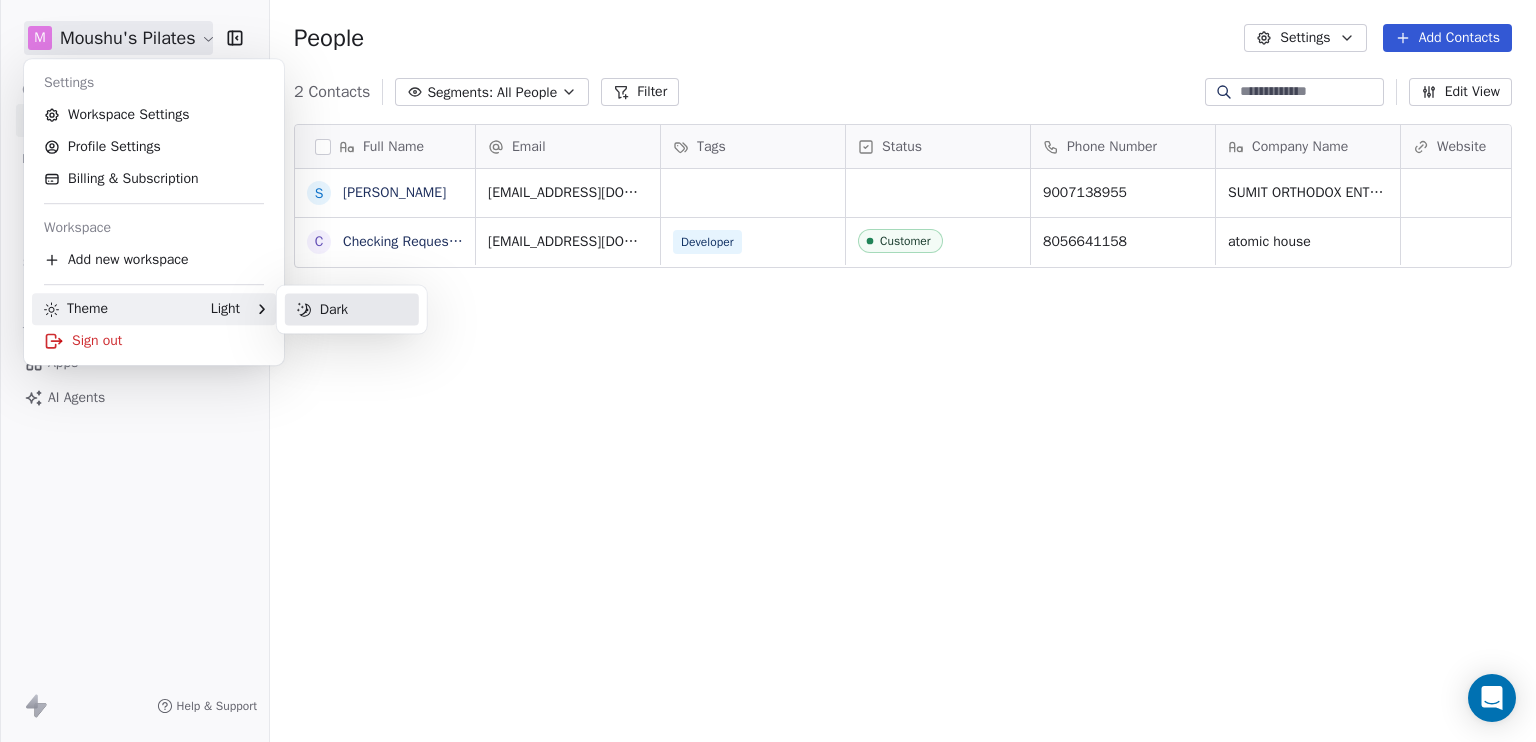 click on "Dark" at bounding box center (352, 310) 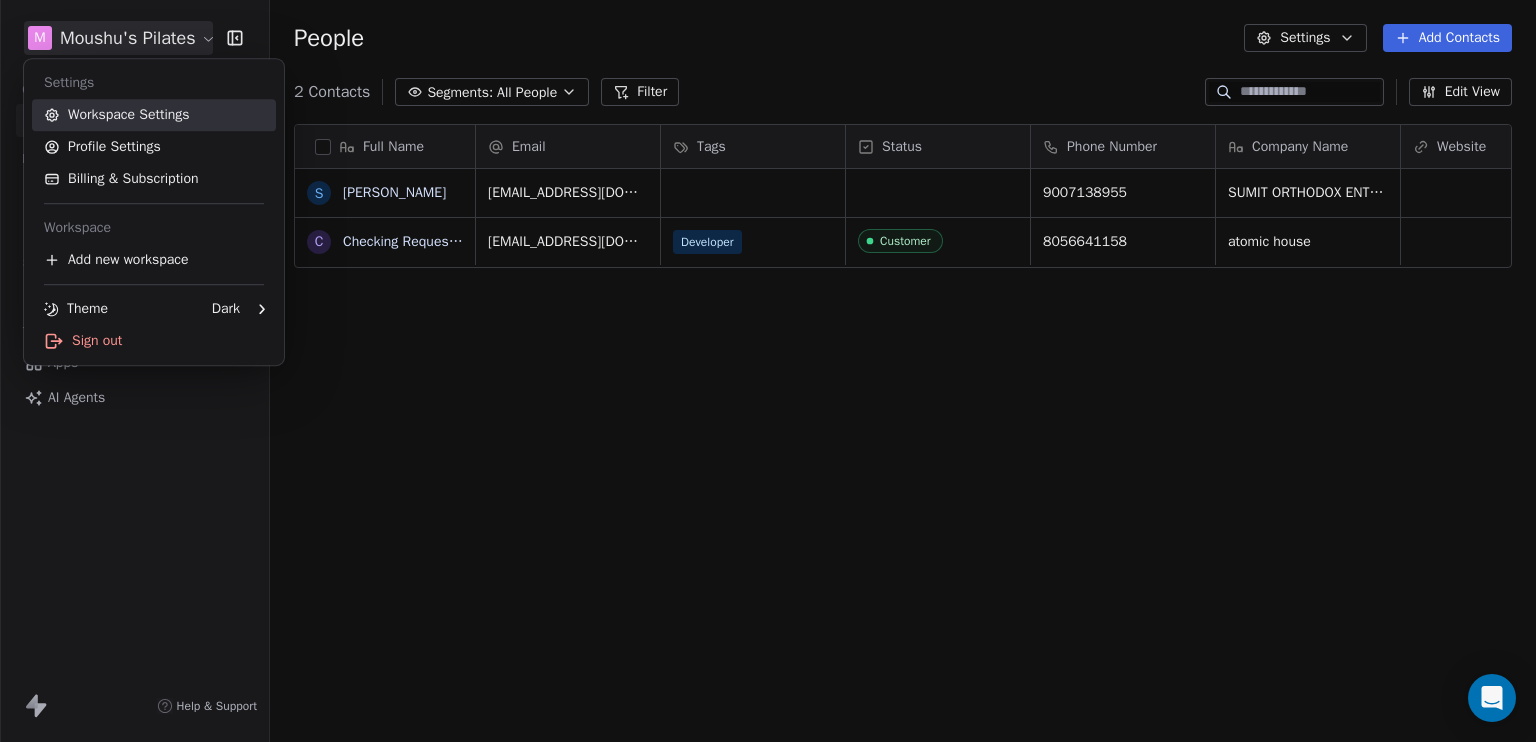 click on "Workspace Settings" at bounding box center (154, 115) 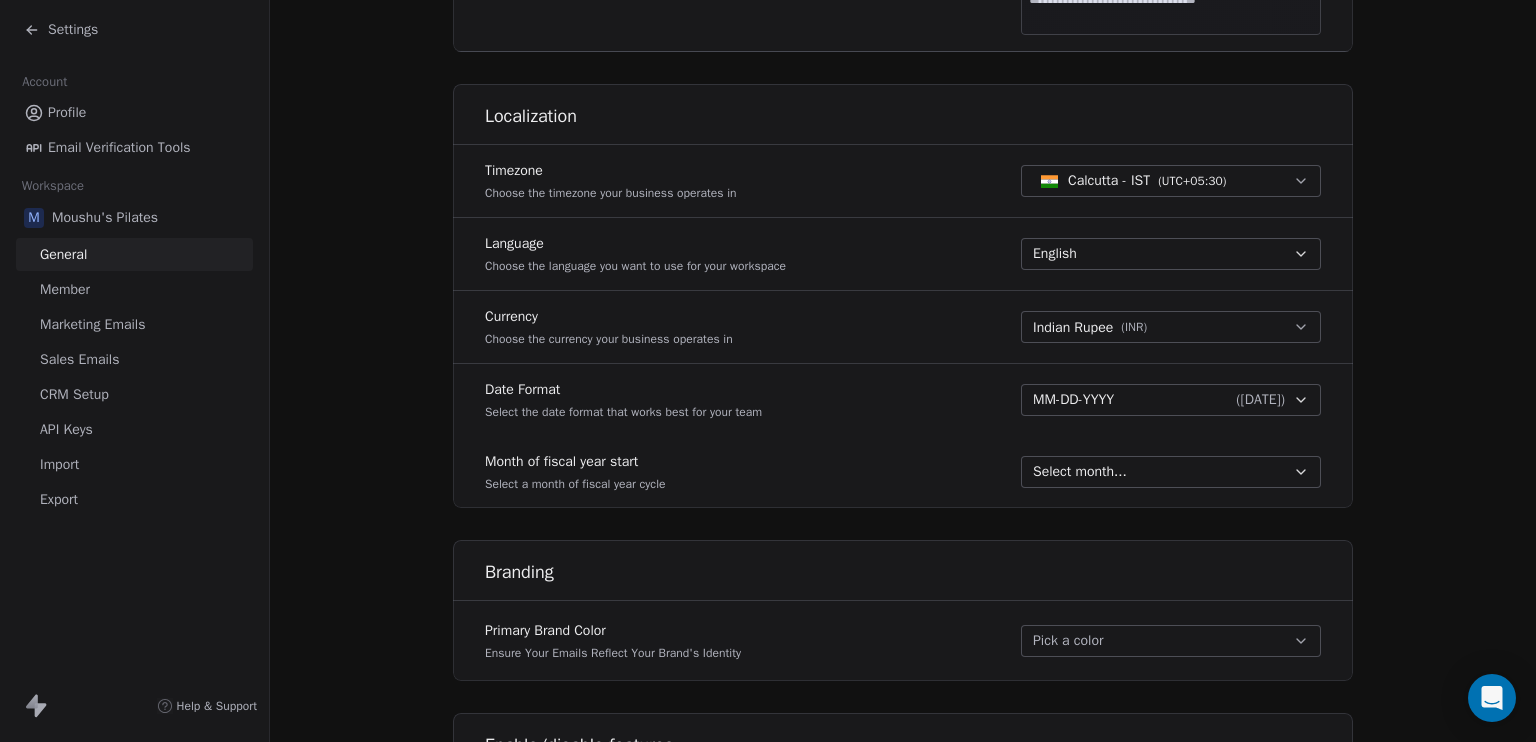scroll, scrollTop: 800, scrollLeft: 0, axis: vertical 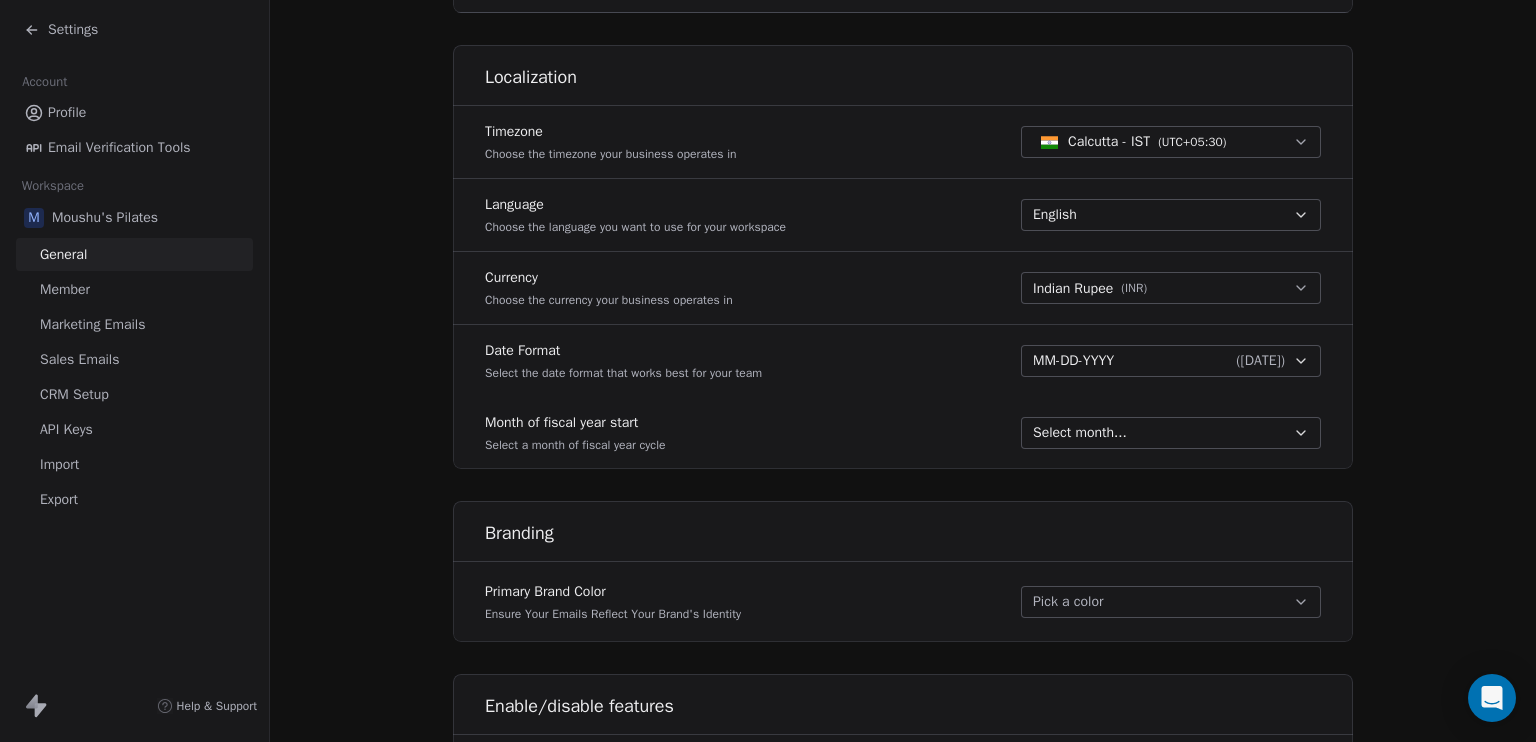 click on "Member" at bounding box center [134, 289] 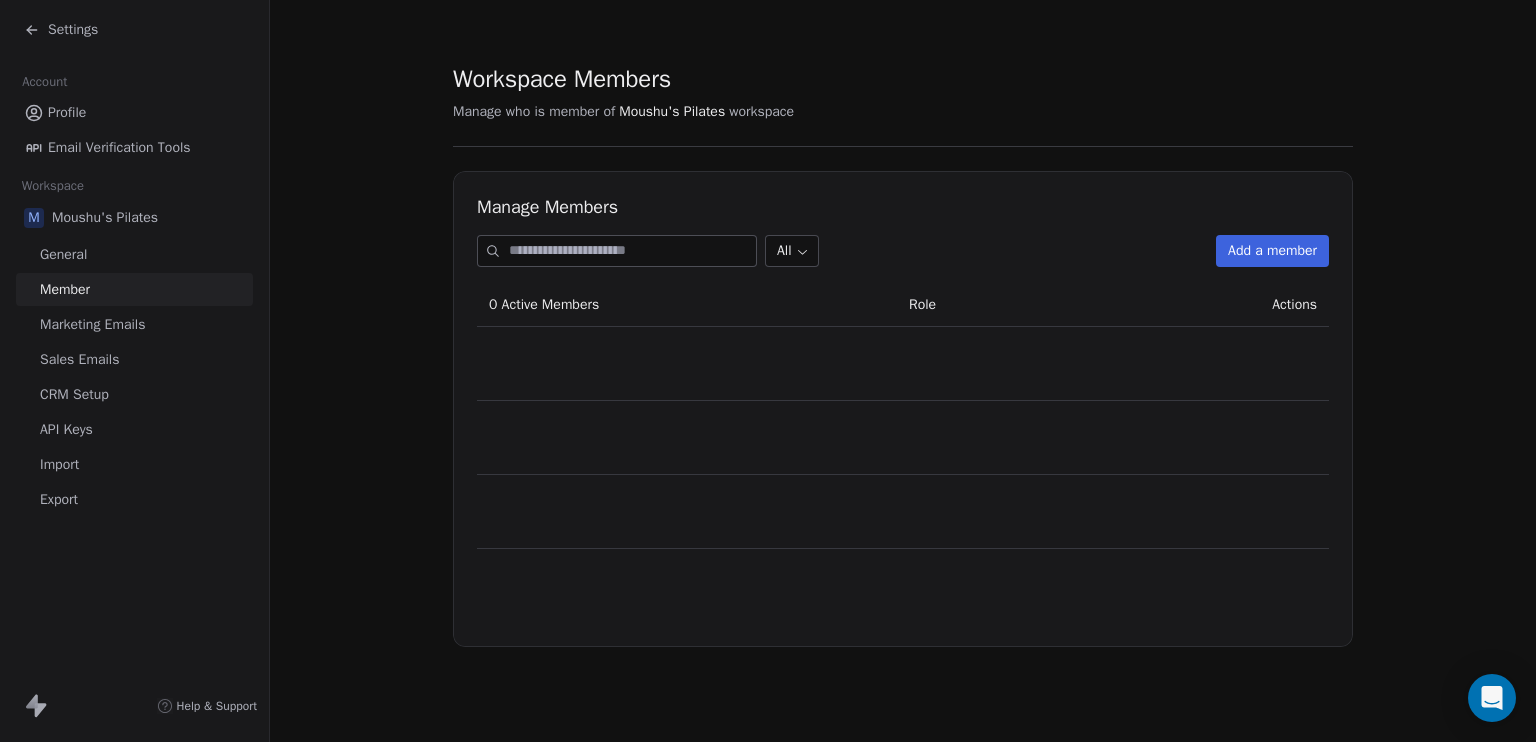 scroll, scrollTop: 0, scrollLeft: 0, axis: both 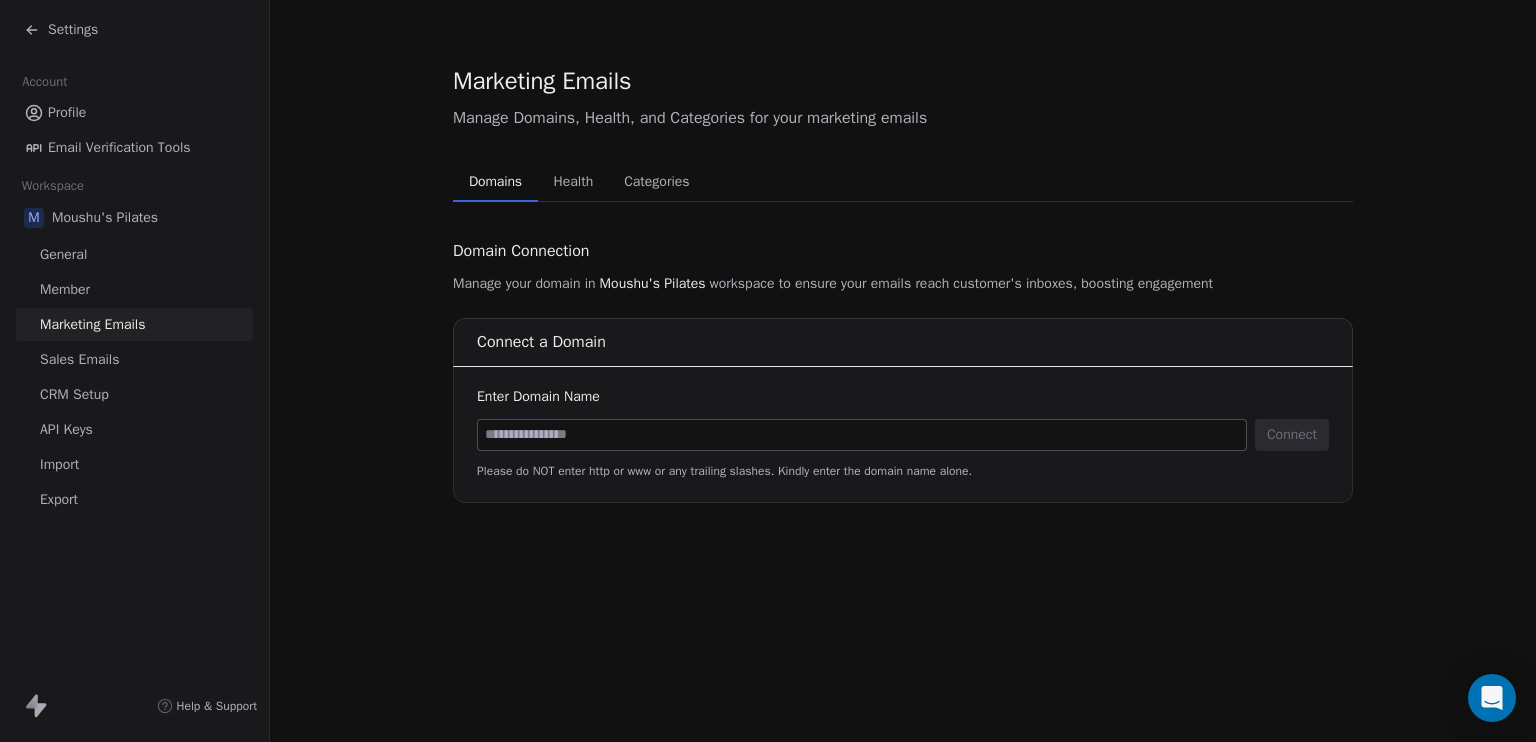 click on "Health" at bounding box center (574, 182) 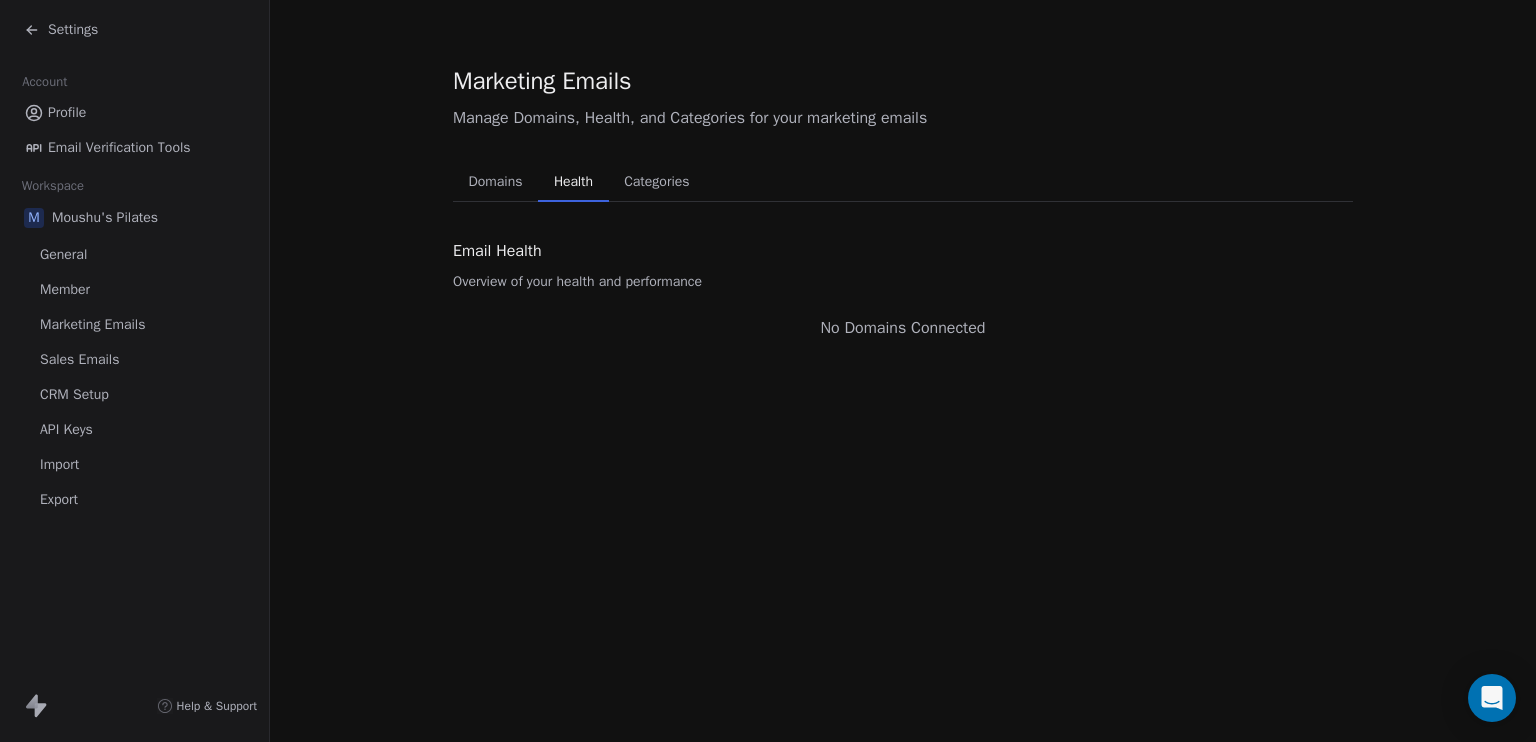 click on "Domains Domains" at bounding box center [495, 182] 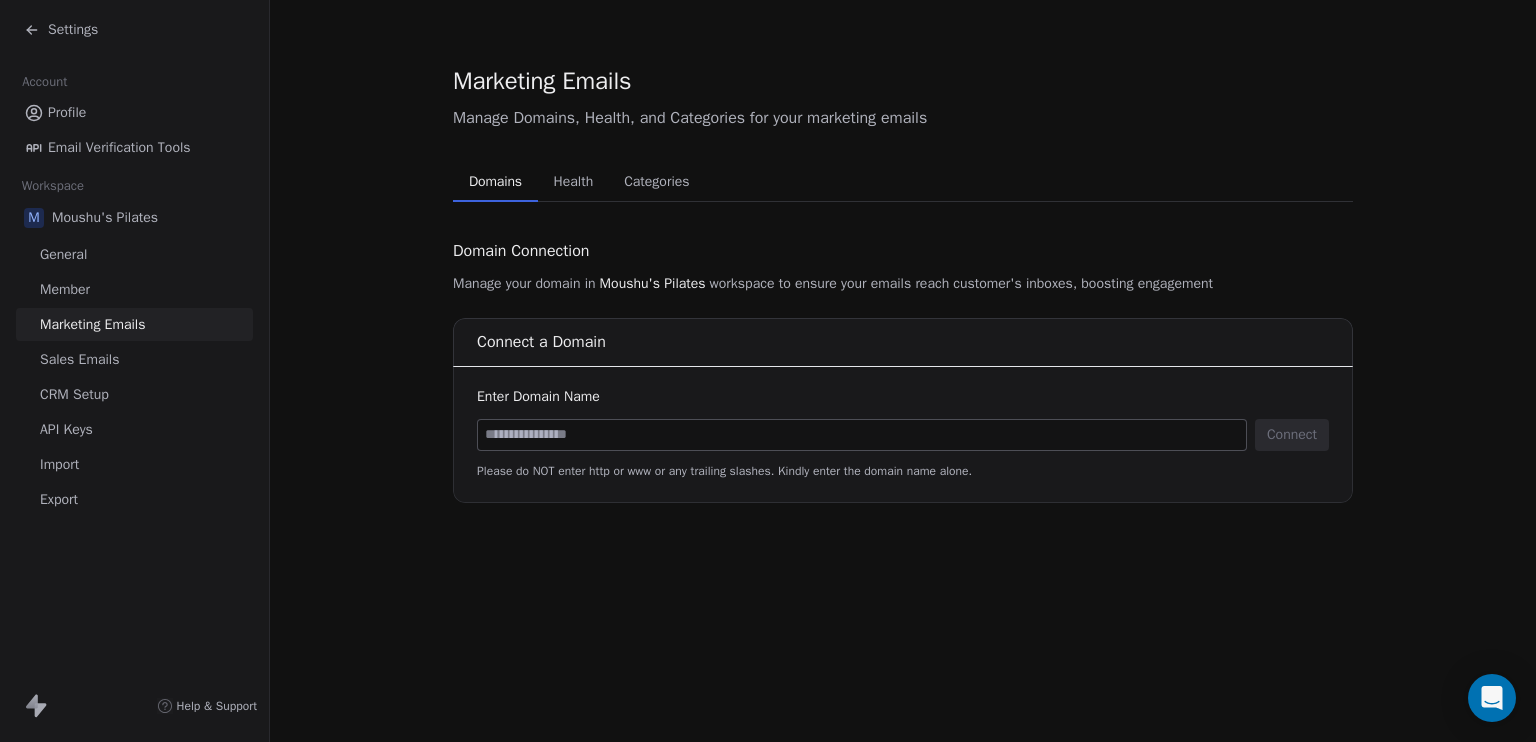 click on "Sales Emails" at bounding box center (134, 359) 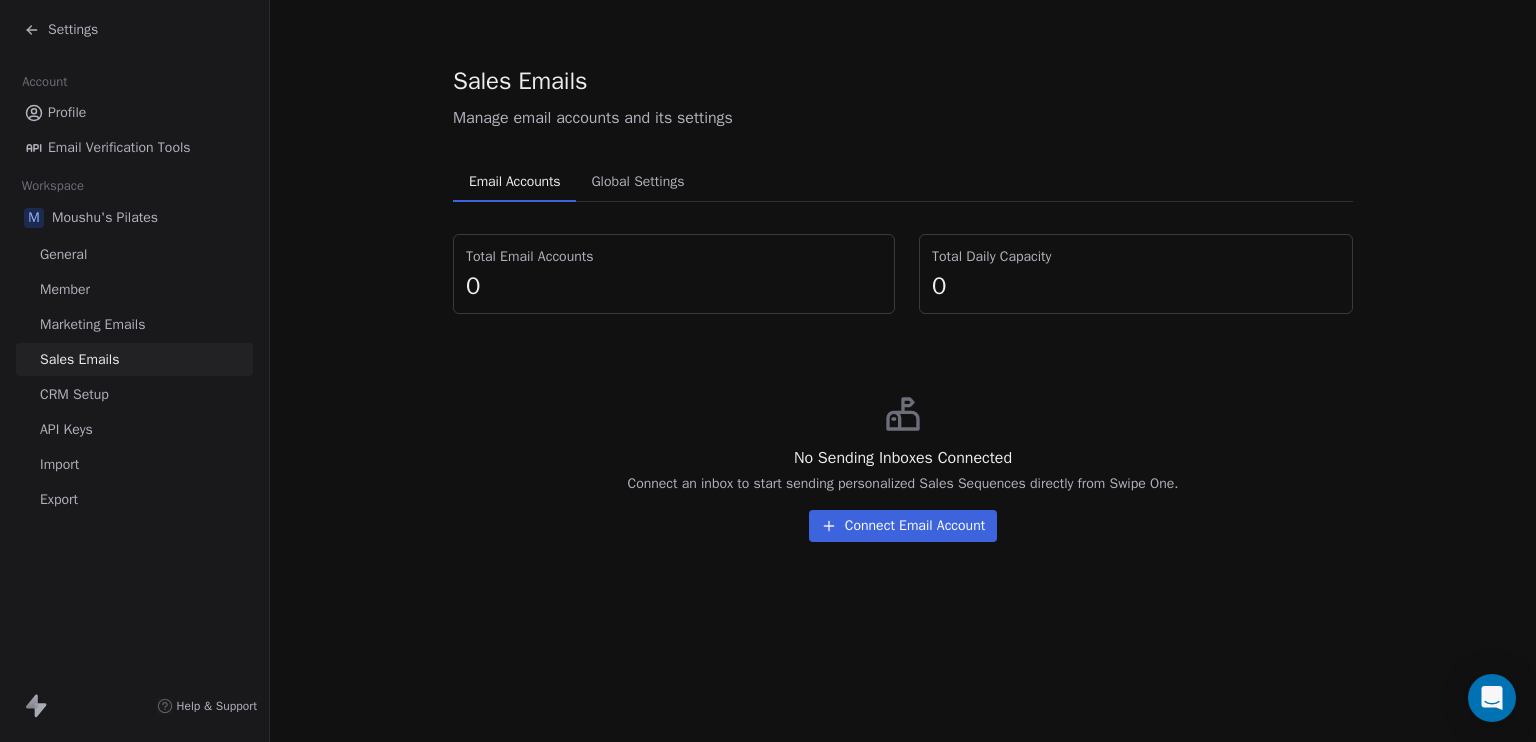 click on "Connect Email Account" at bounding box center [903, 526] 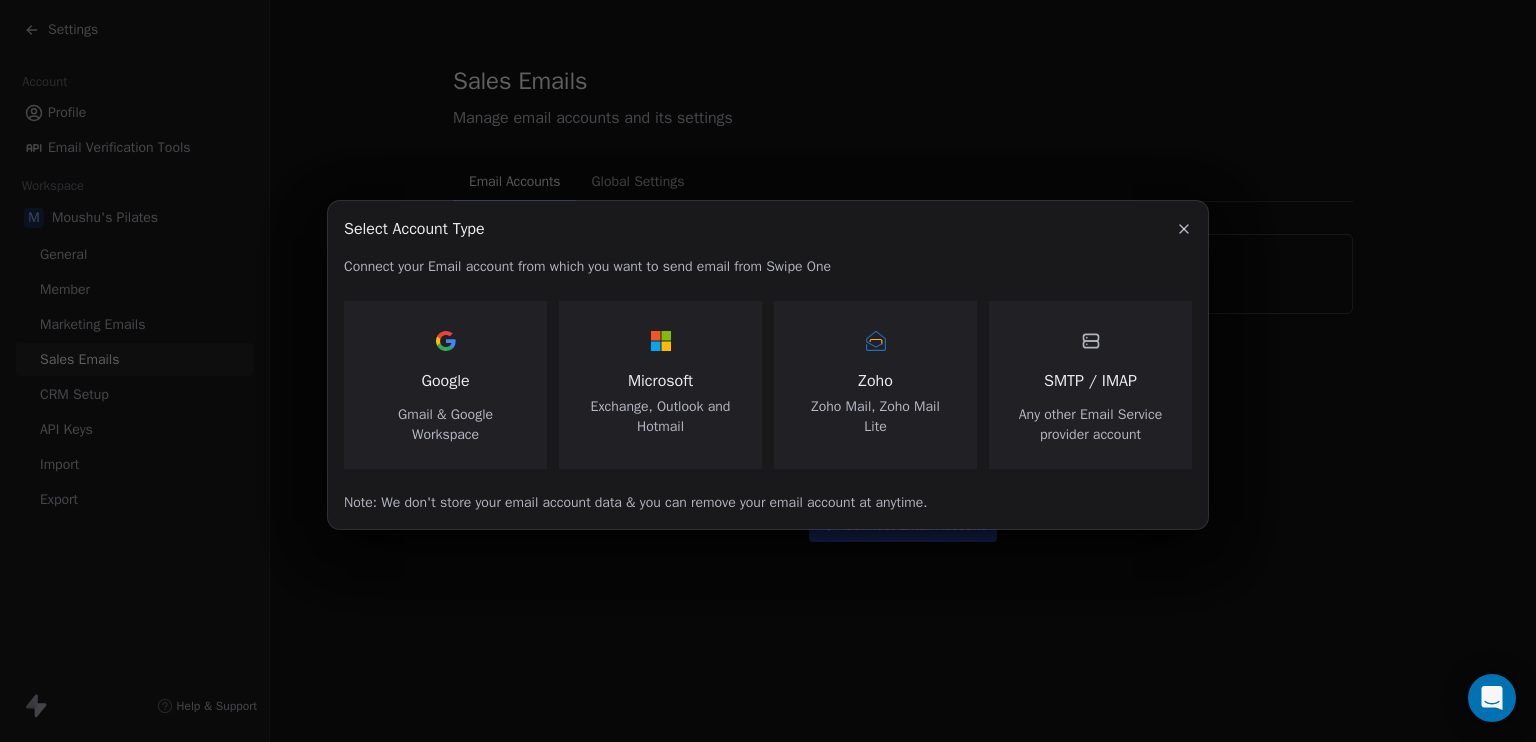 click on "Google" at bounding box center [445, 381] 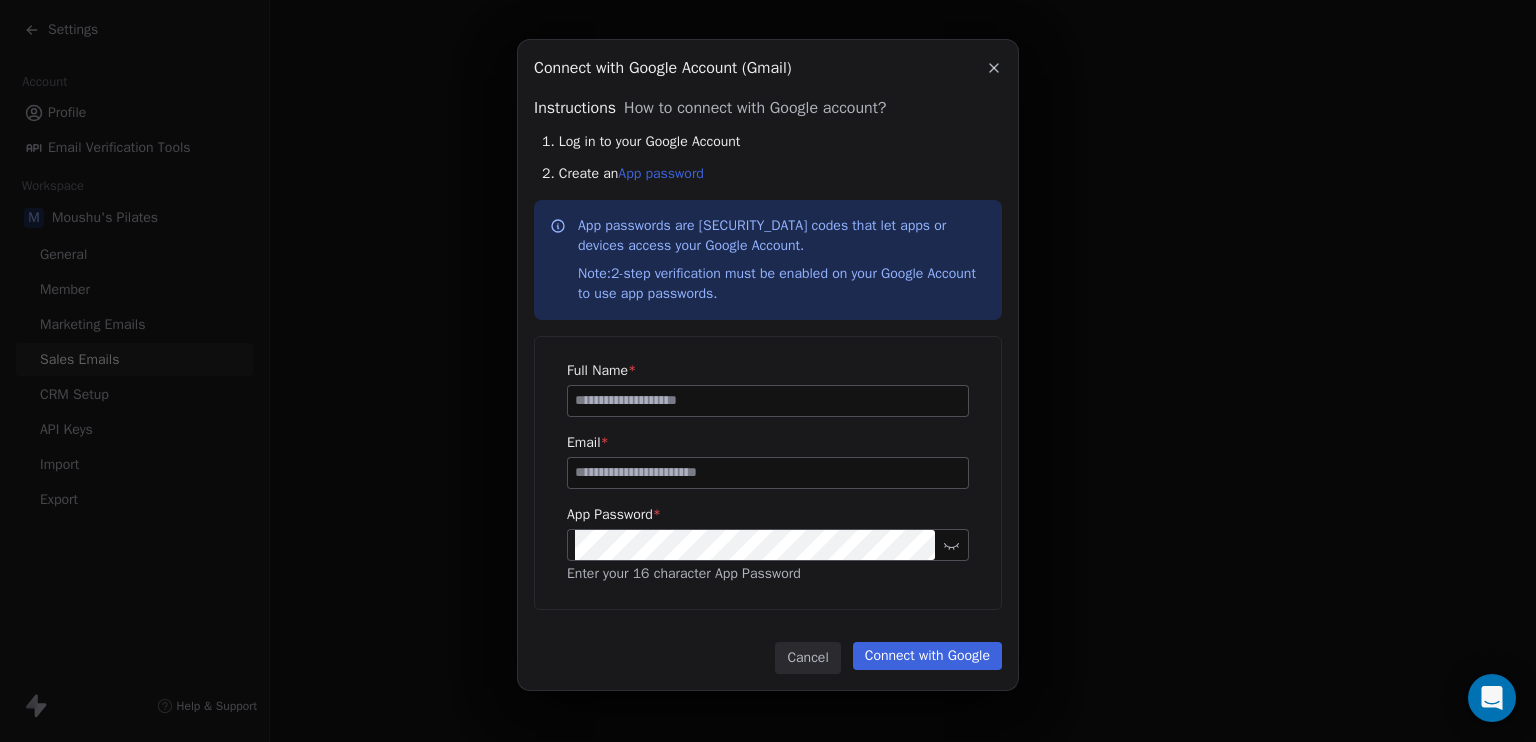 click 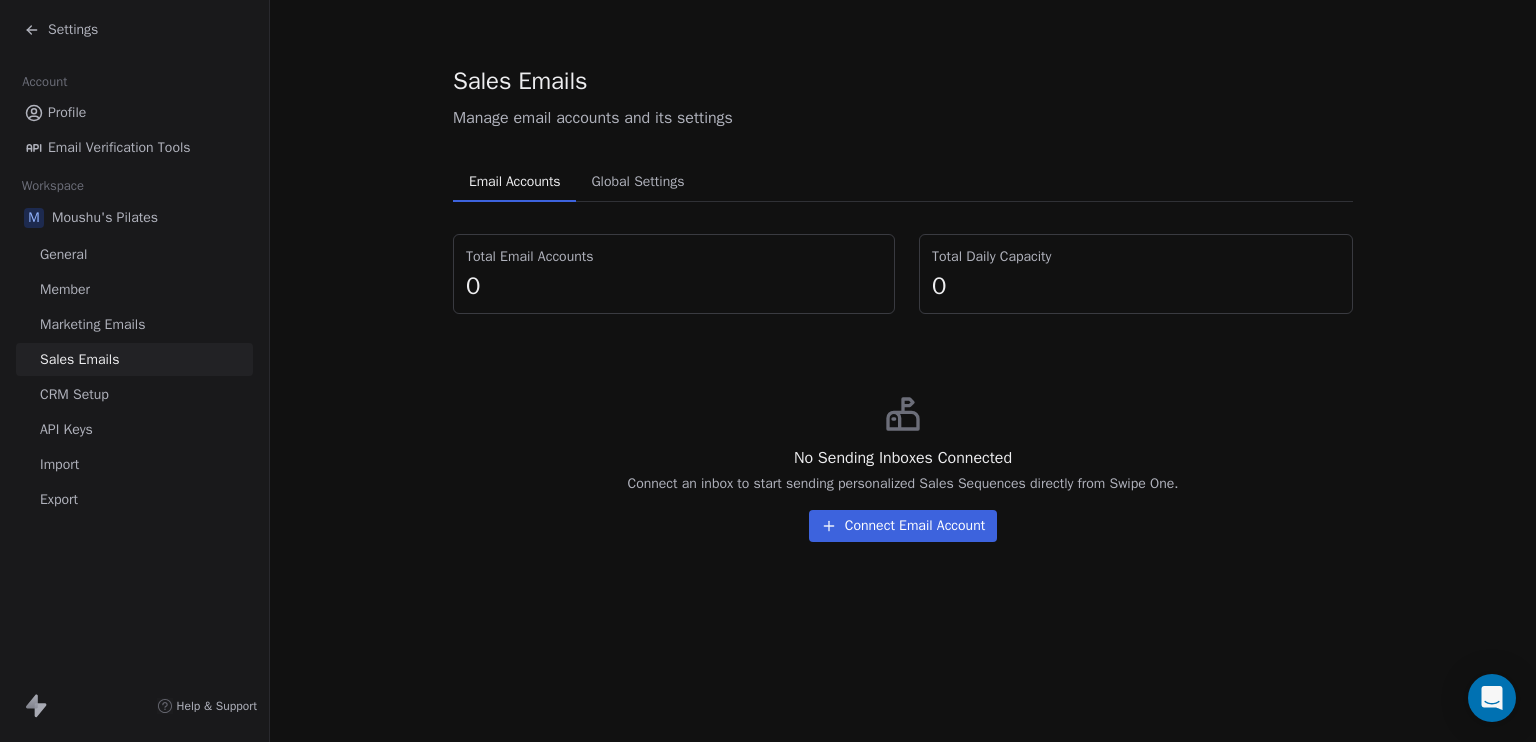 click on "CRM Setup" at bounding box center [134, 394] 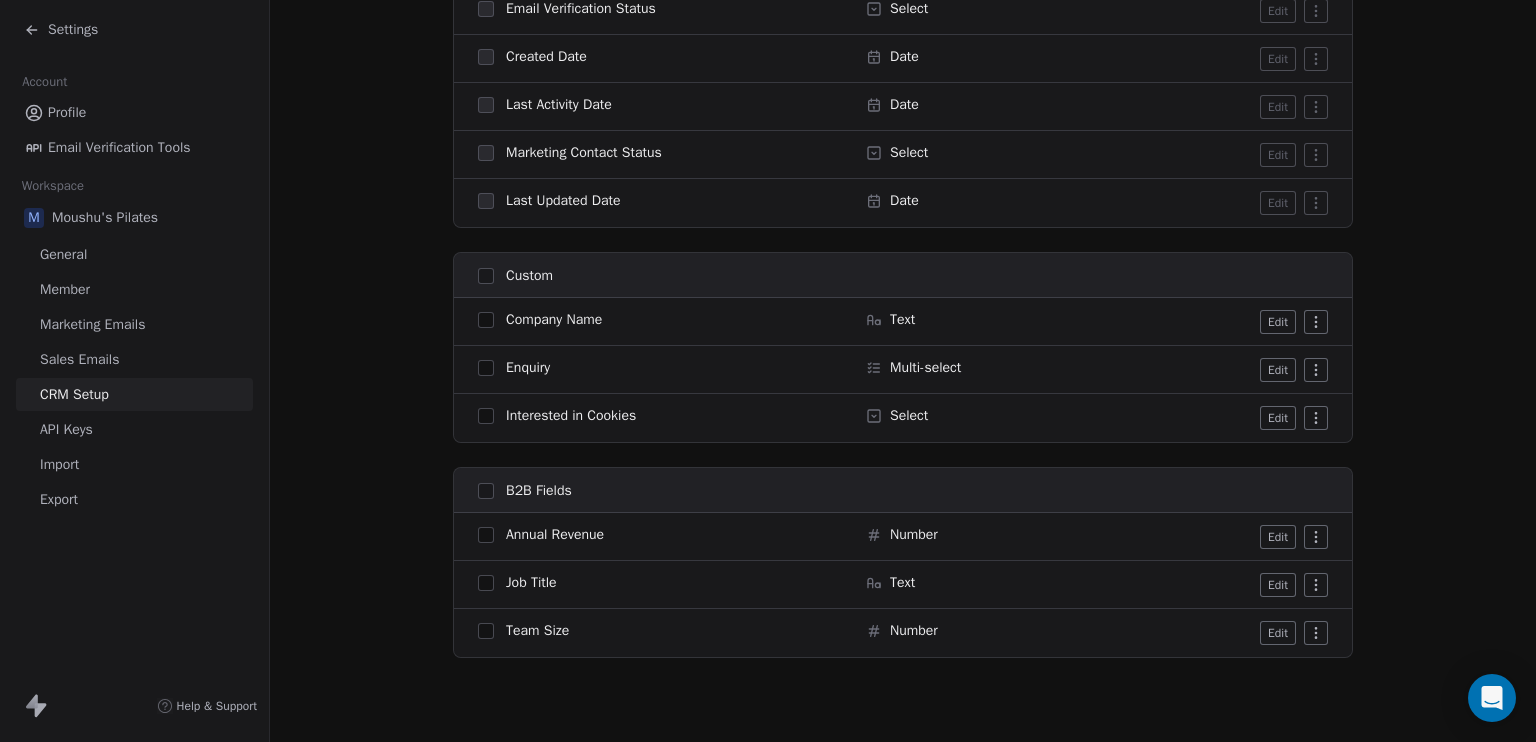 scroll, scrollTop: 1342, scrollLeft: 0, axis: vertical 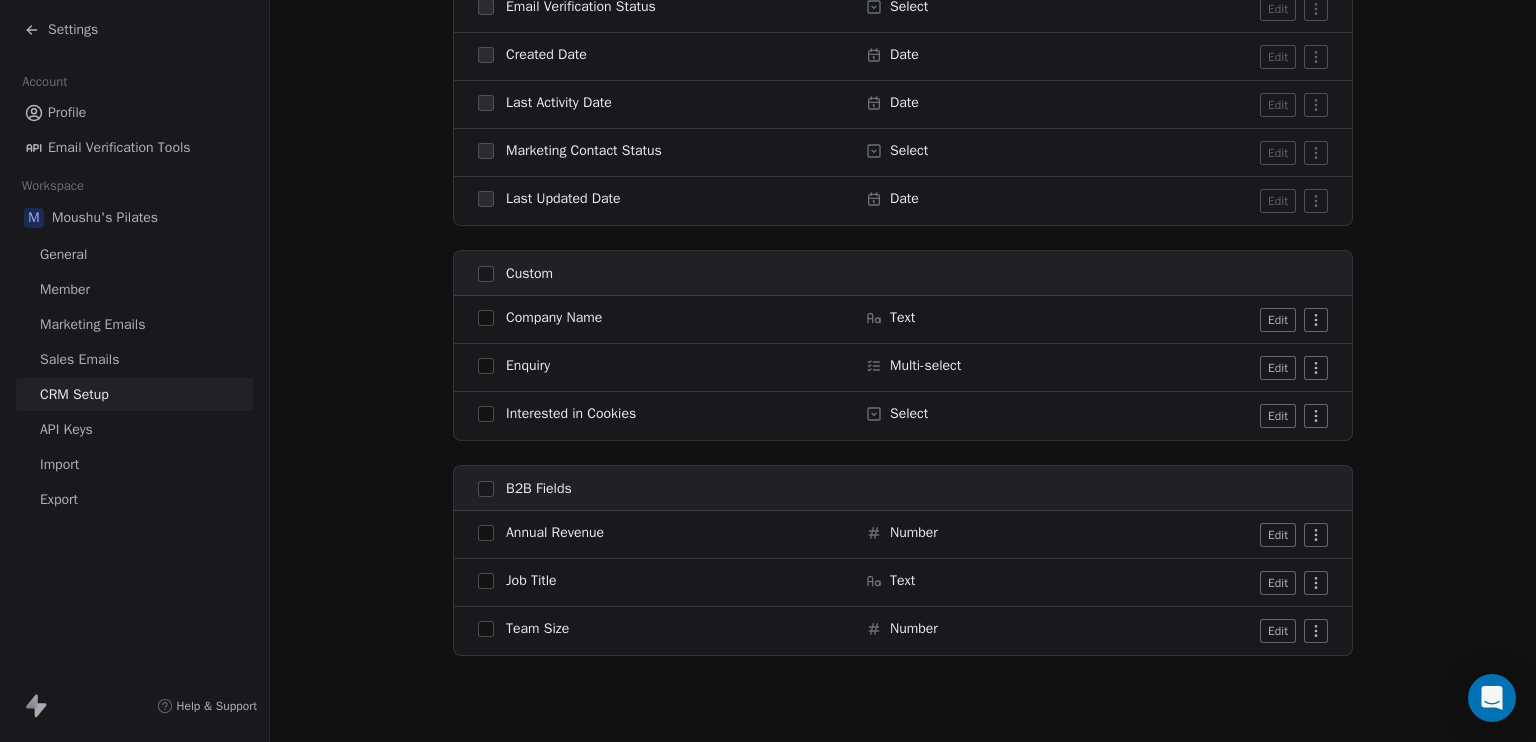 click on "API Keys" at bounding box center (134, 429) 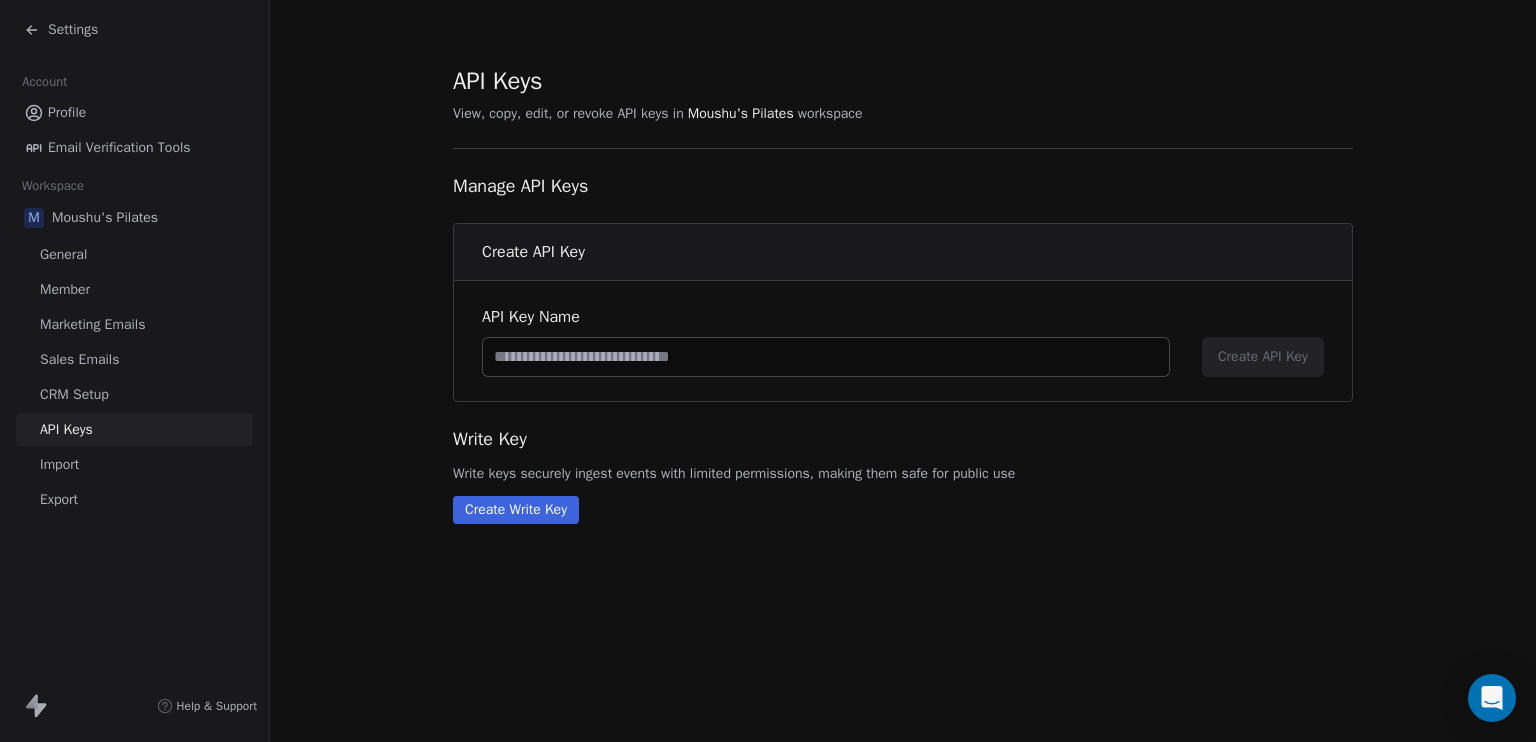 click on "Settings" at bounding box center [61, 30] 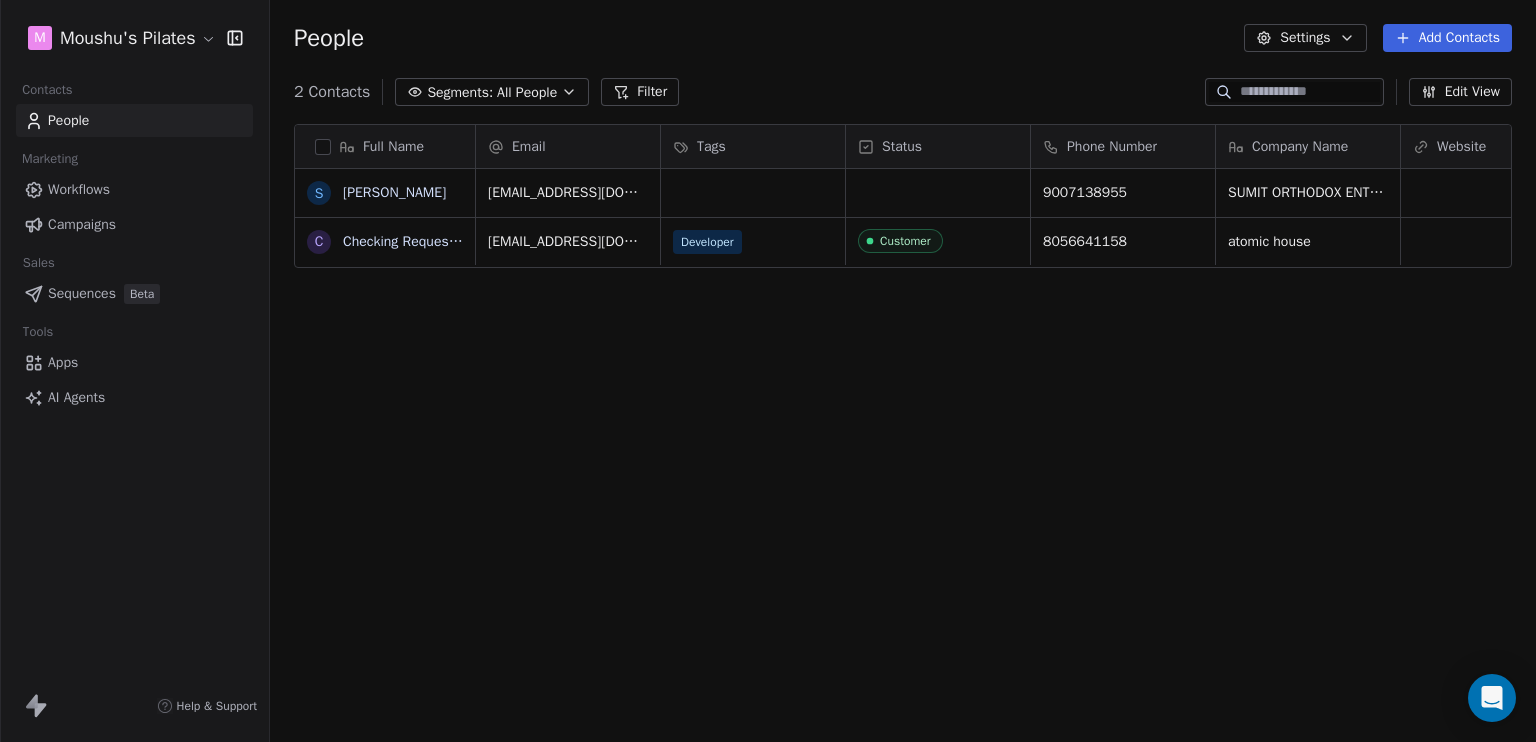 scroll, scrollTop: 16, scrollLeft: 16, axis: both 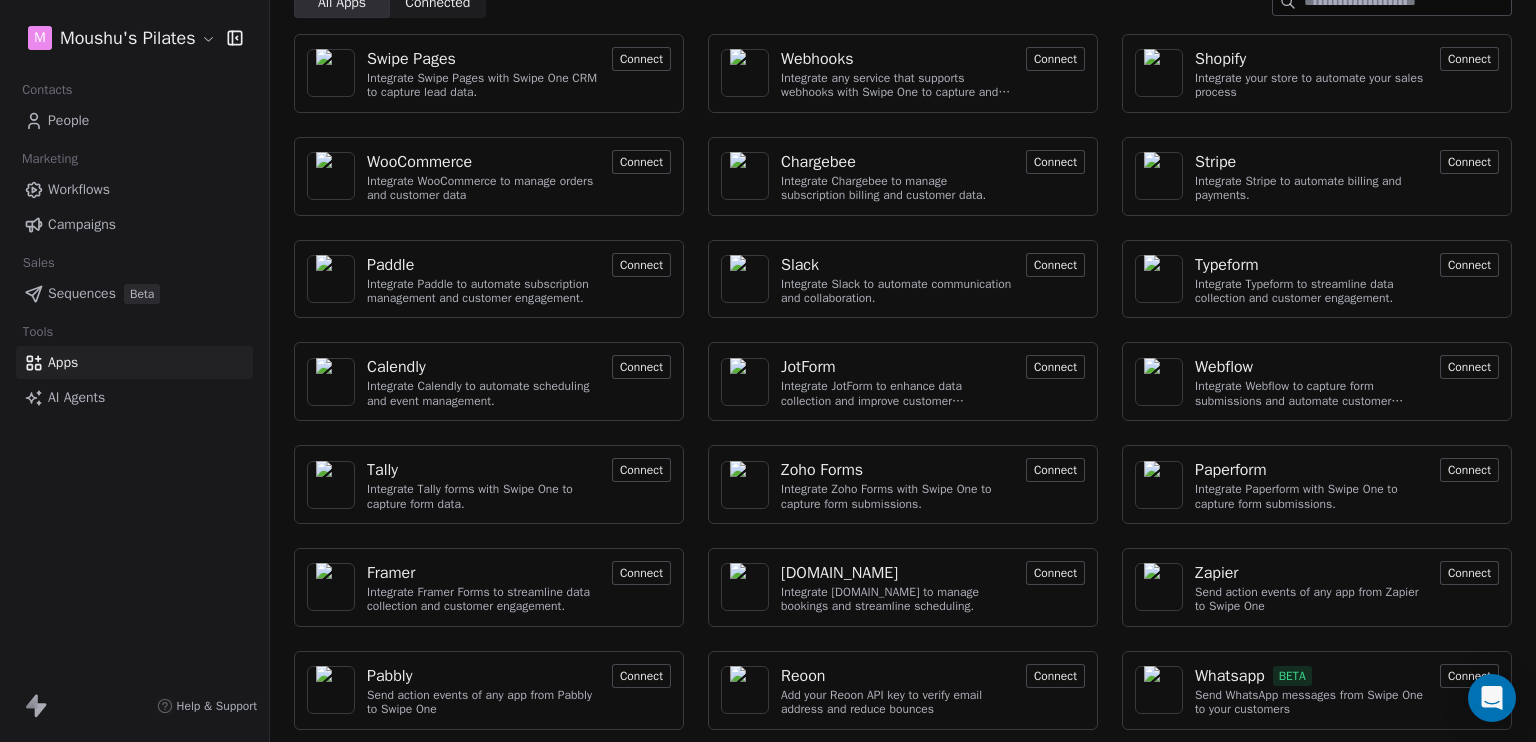 click on "Connect" at bounding box center (641, 676) 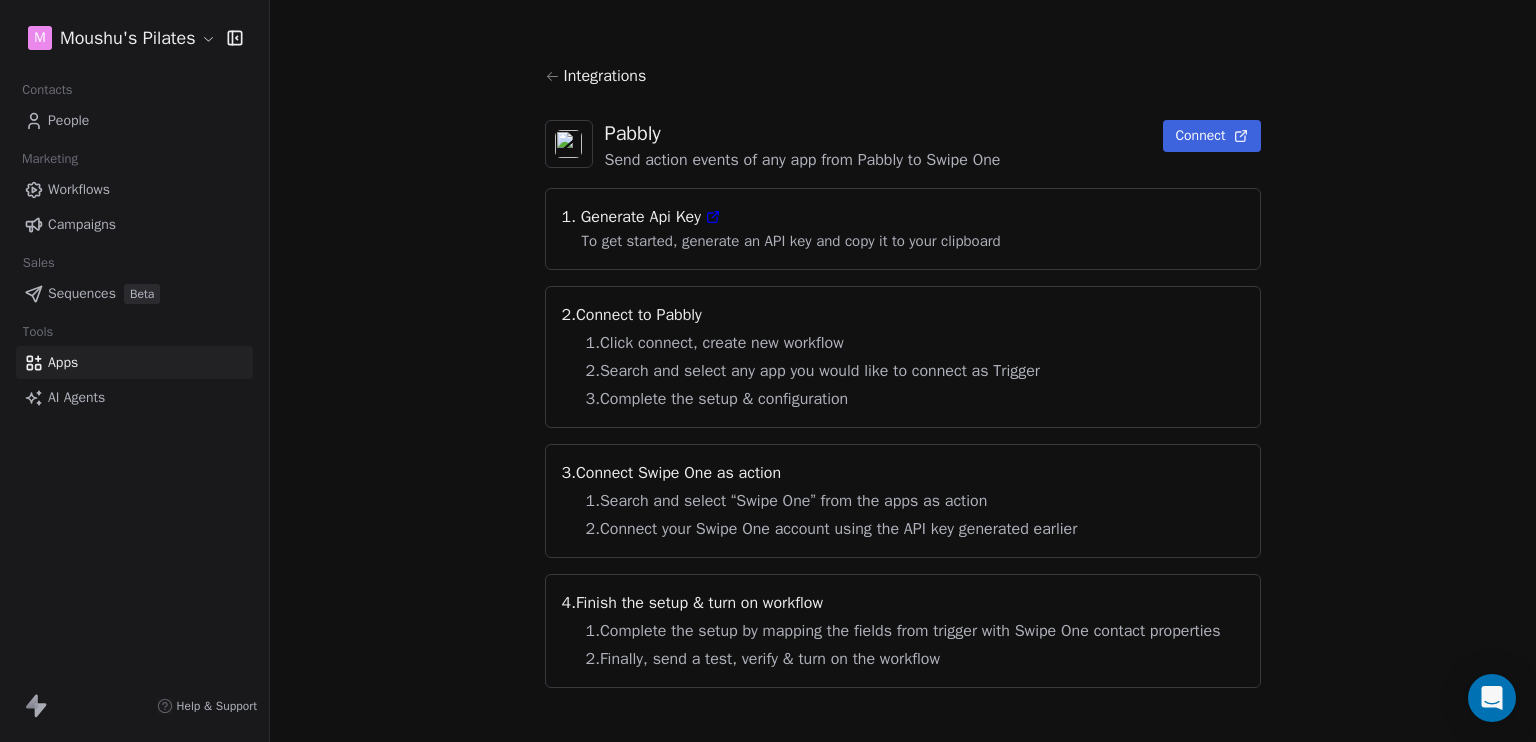 click on "Connect" at bounding box center [1212, 136] 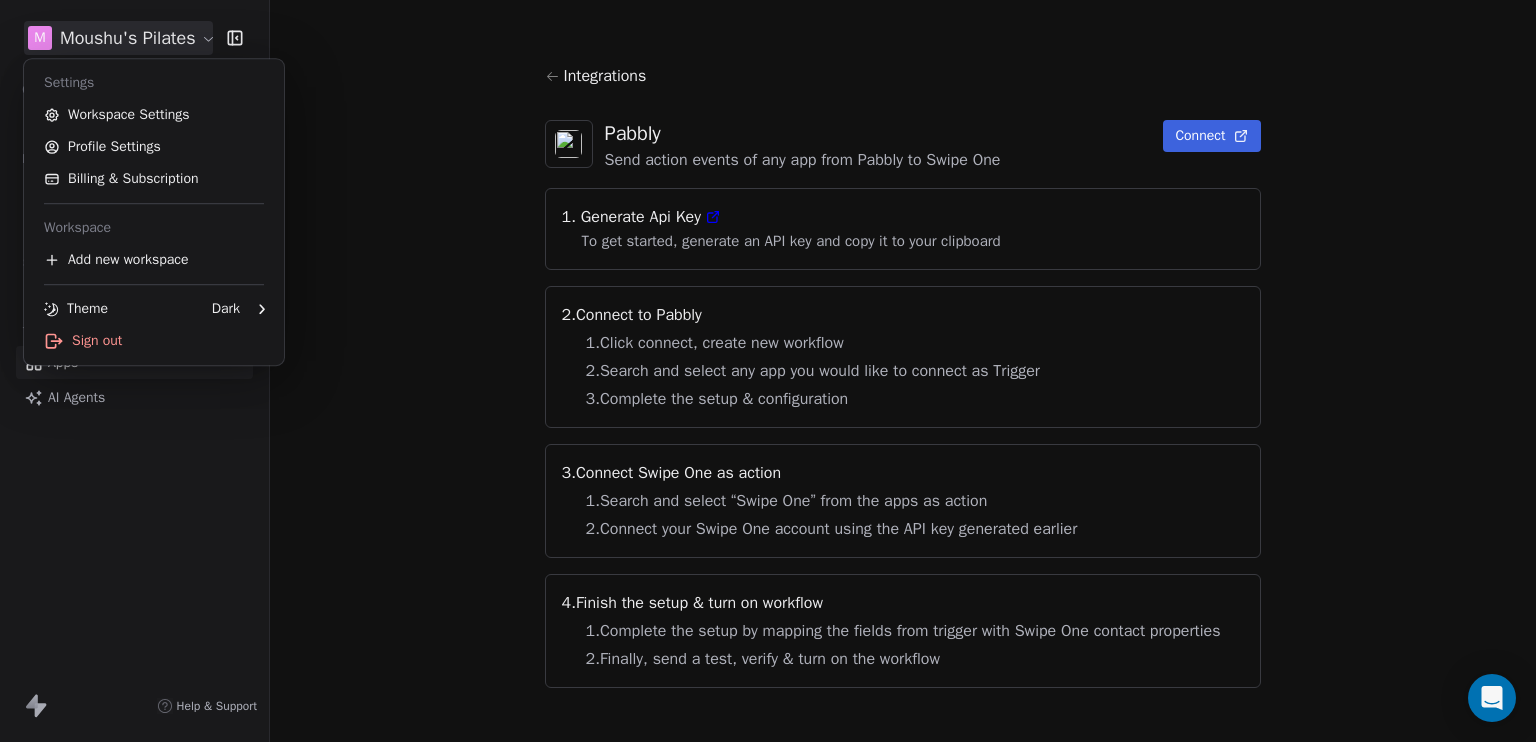 click on "M Moushu's Pilates Contacts People Marketing Workflows Campaigns Sales Sequences Beta Tools Apps AI Agents Help & Support Integrations Pabbly Send action events of any app from Pabbly to Swipe One Connect  1. Generate Api Key To get started, generate an API key and copy it to your clipboard 2 .  Connect to Pabbly 1 .  Click connect, create new workflow 2 .  Search and select any app you would like to connect as Trigger 3 .  Complete the setup & configuration 3 .  Connect Swipe One as action 1 .  Search and select “Swipe One” from the apps as action 2 .  Connect your Swipe One account using the API key generated earlier 4 .  Finish the setup & turn on workflow 1 .  Complete the setup by mapping the fields from trigger with Swipe One contact properties 2 .  Finally, send a test, verify & turn on the workflow
Settings Workspace Settings Profile Settings Billing & Subscription   Workspace Add new workspace Theme Dark Sign out" at bounding box center [768, 371] 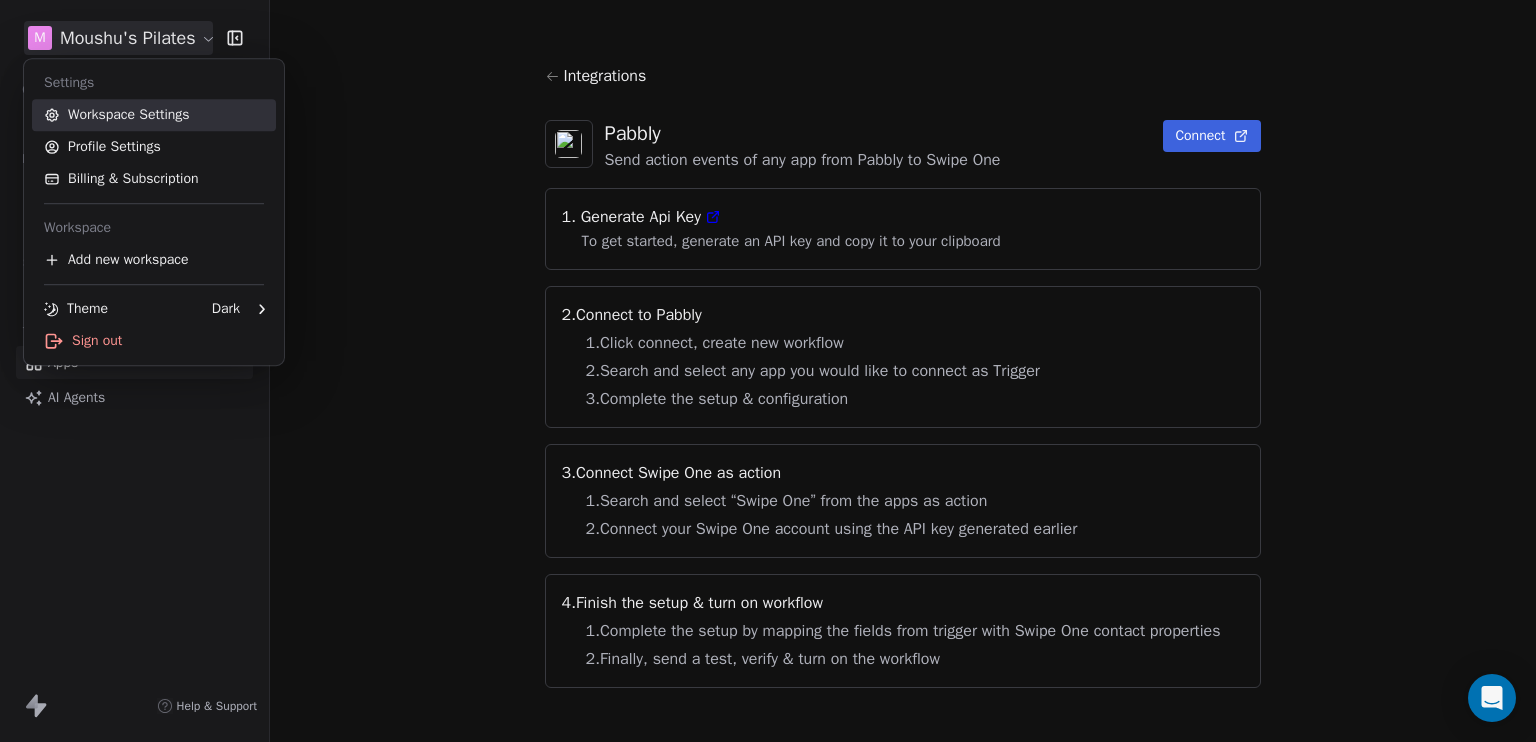 click on "Workspace Settings" at bounding box center [154, 115] 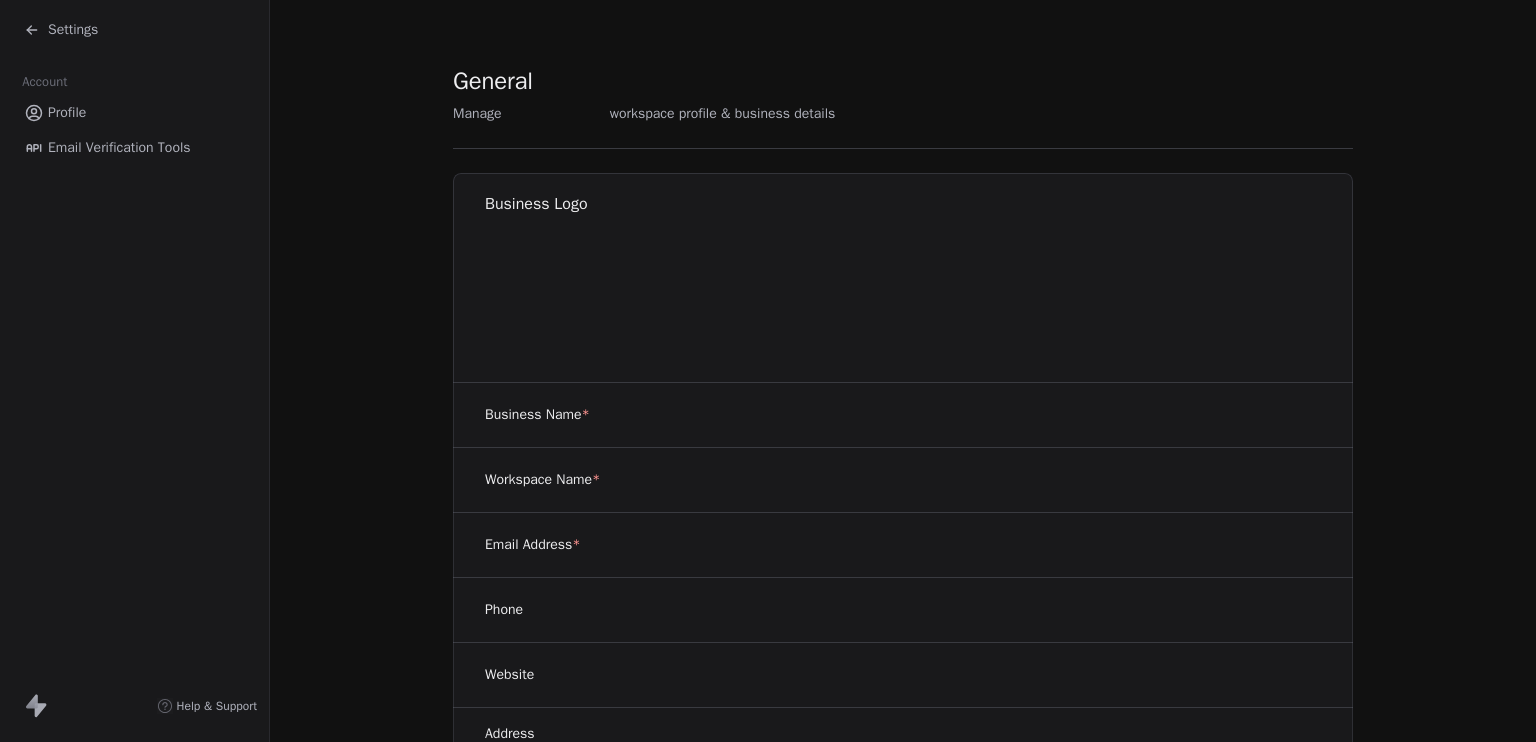 scroll, scrollTop: 0, scrollLeft: 0, axis: both 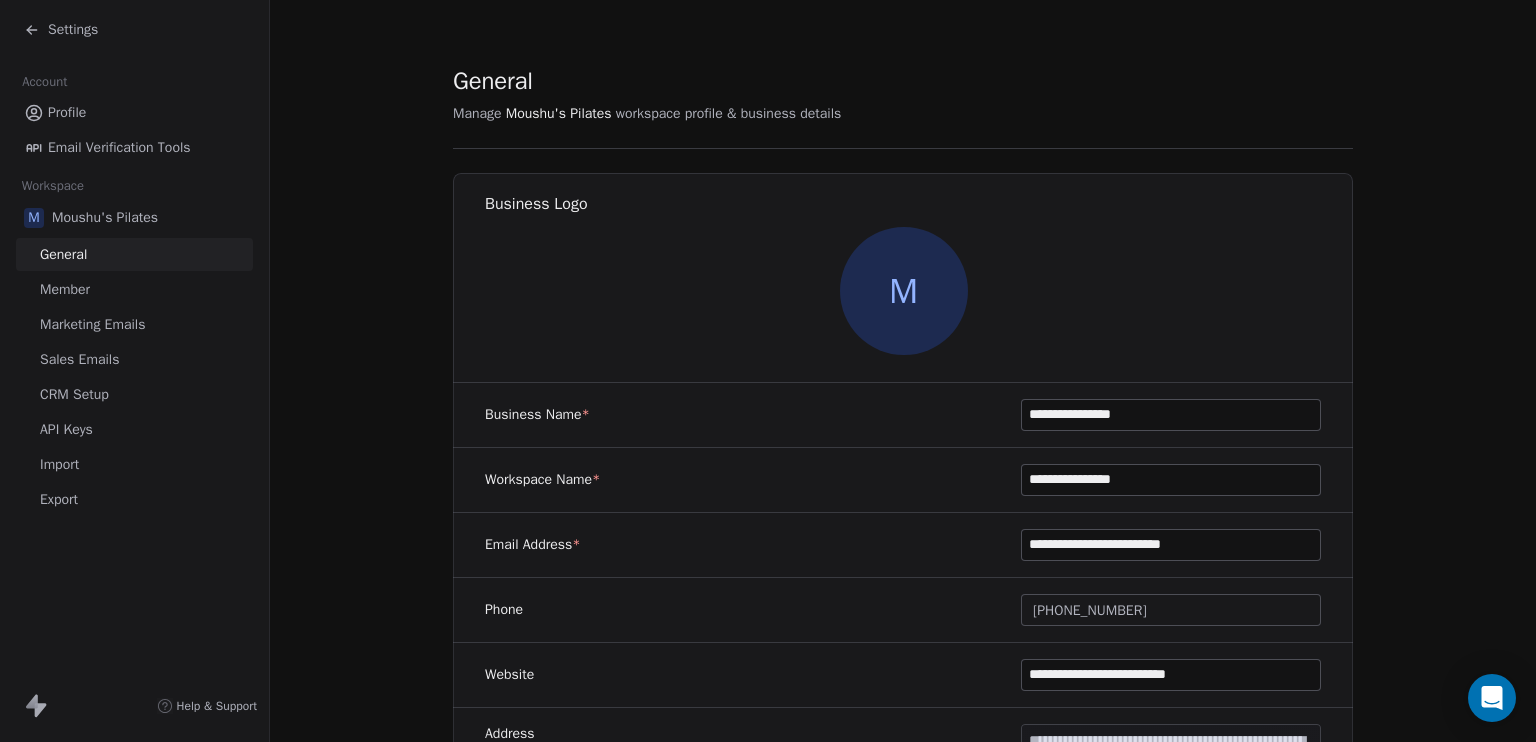 click on "API Keys" at bounding box center [134, 429] 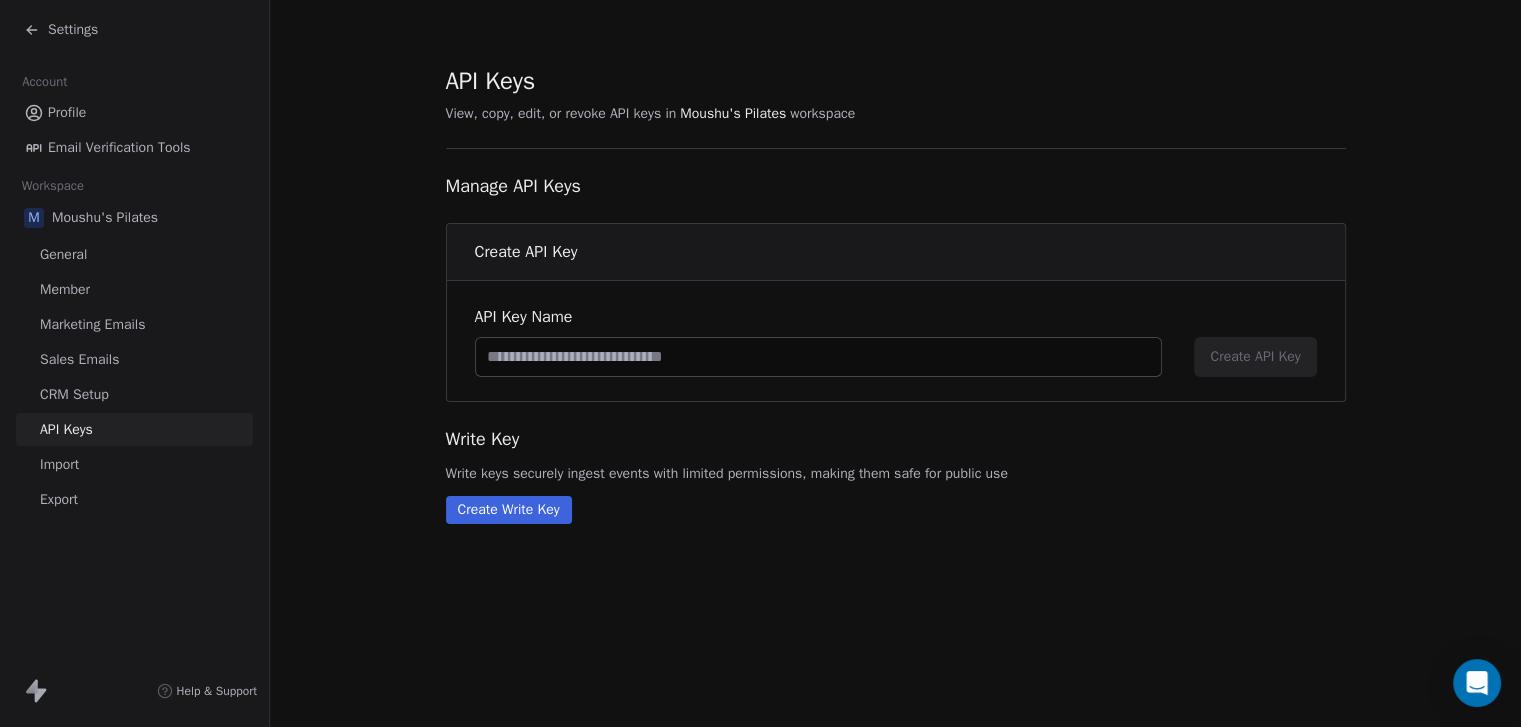 click at bounding box center [819, 357] 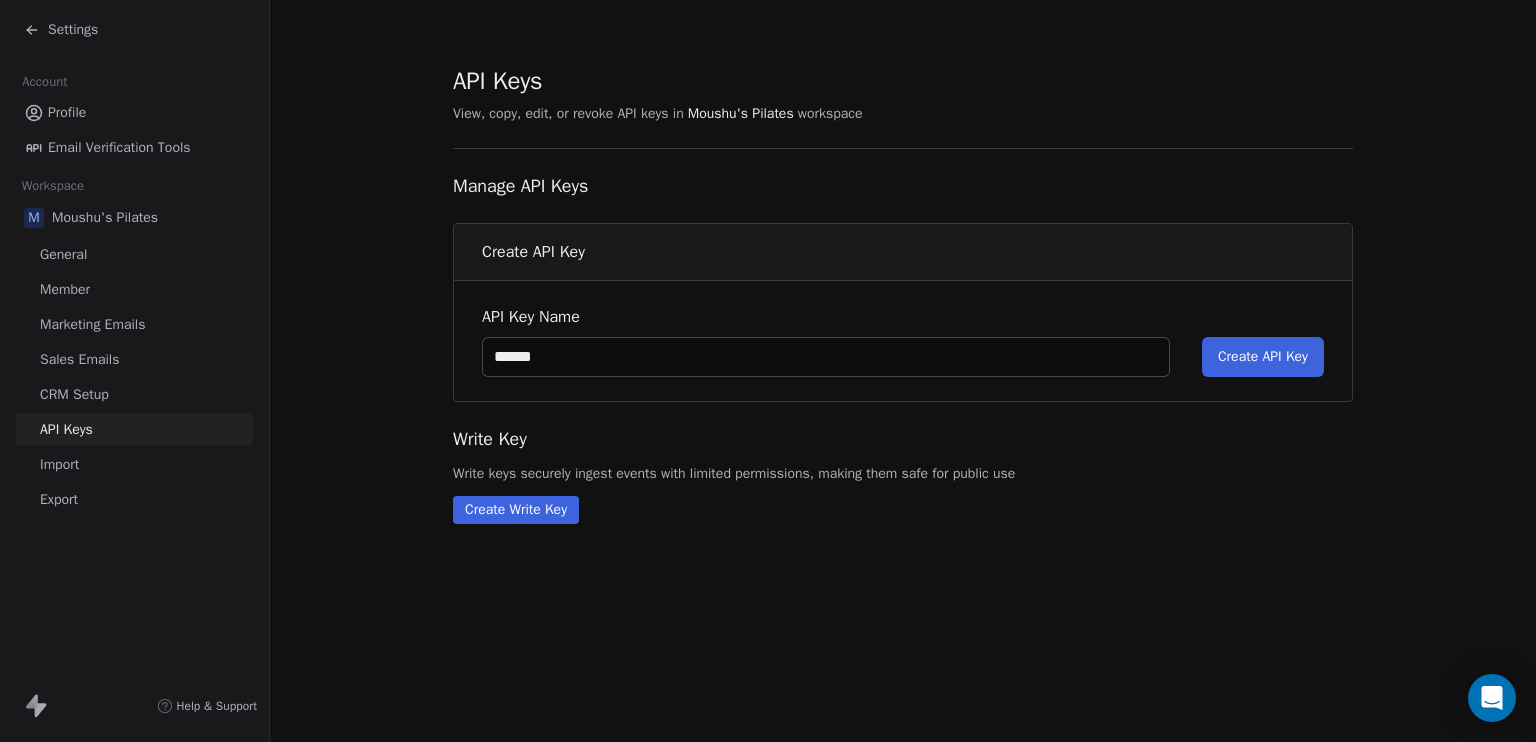 type on "******" 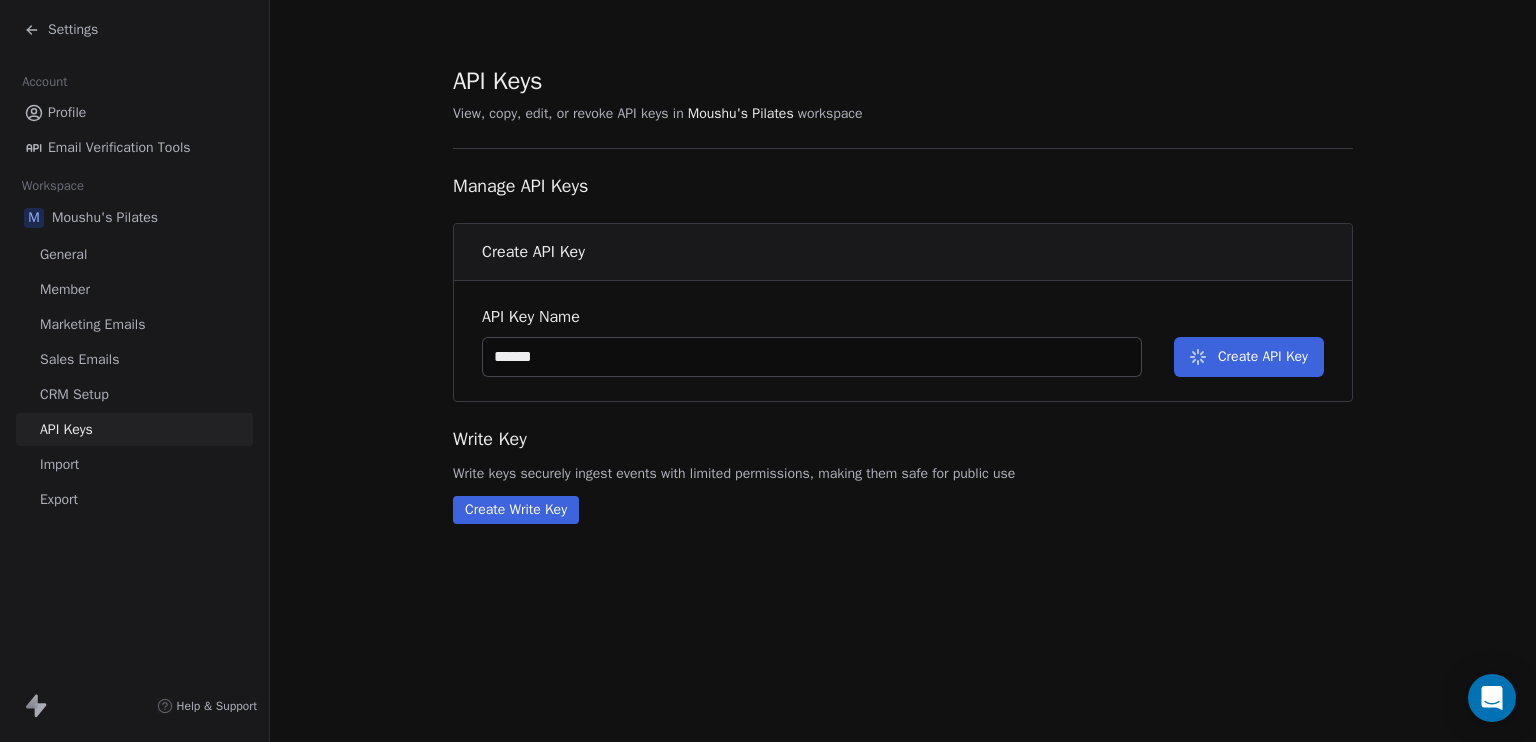type 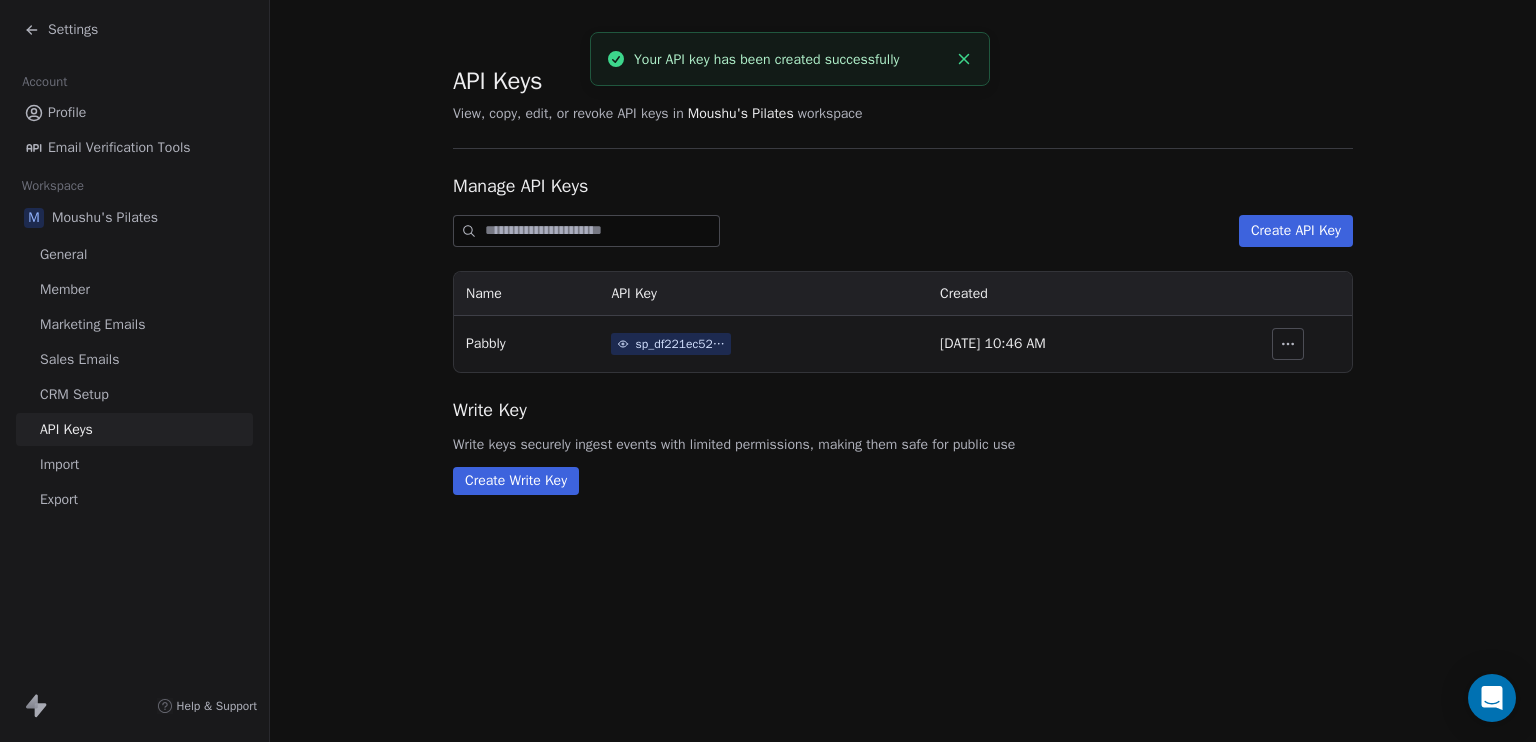 click 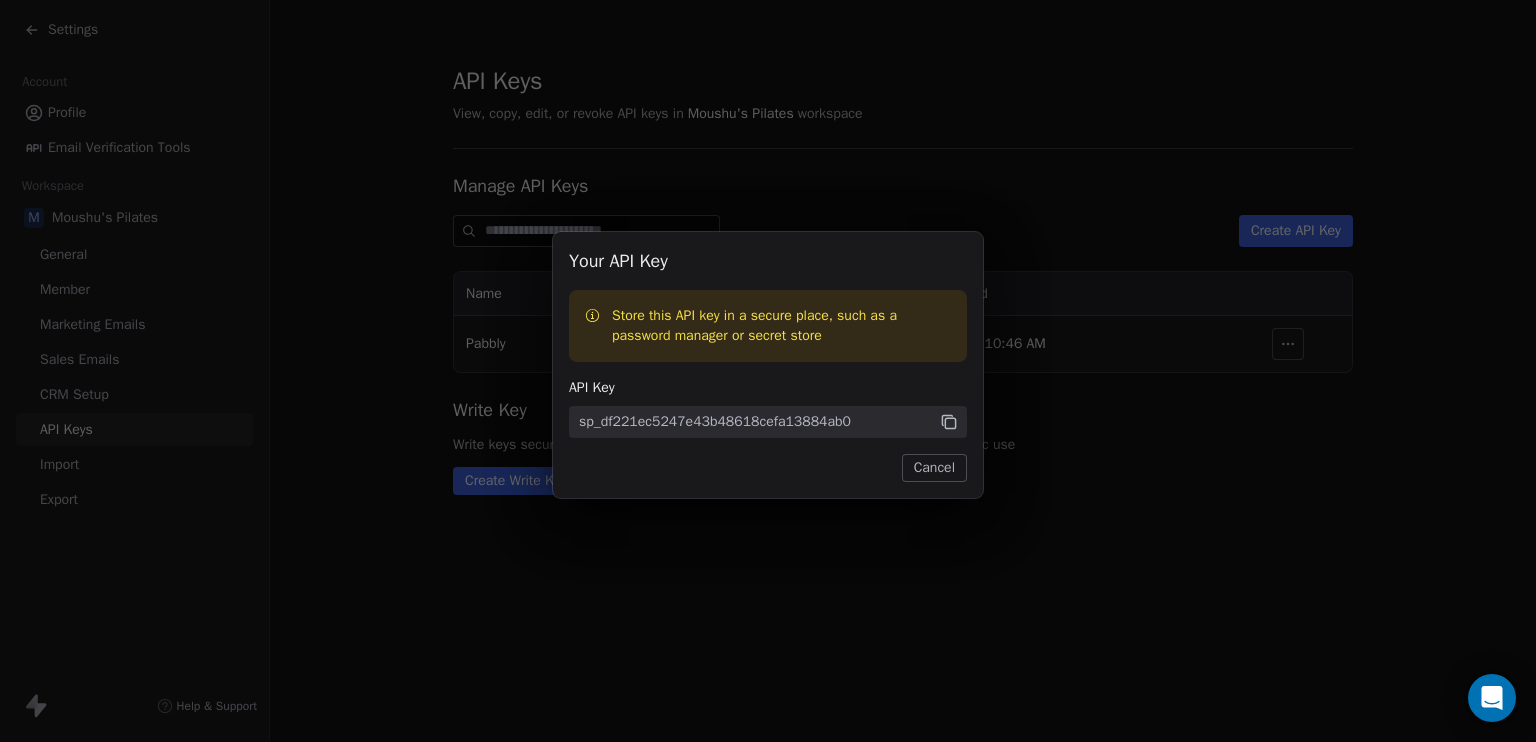 click 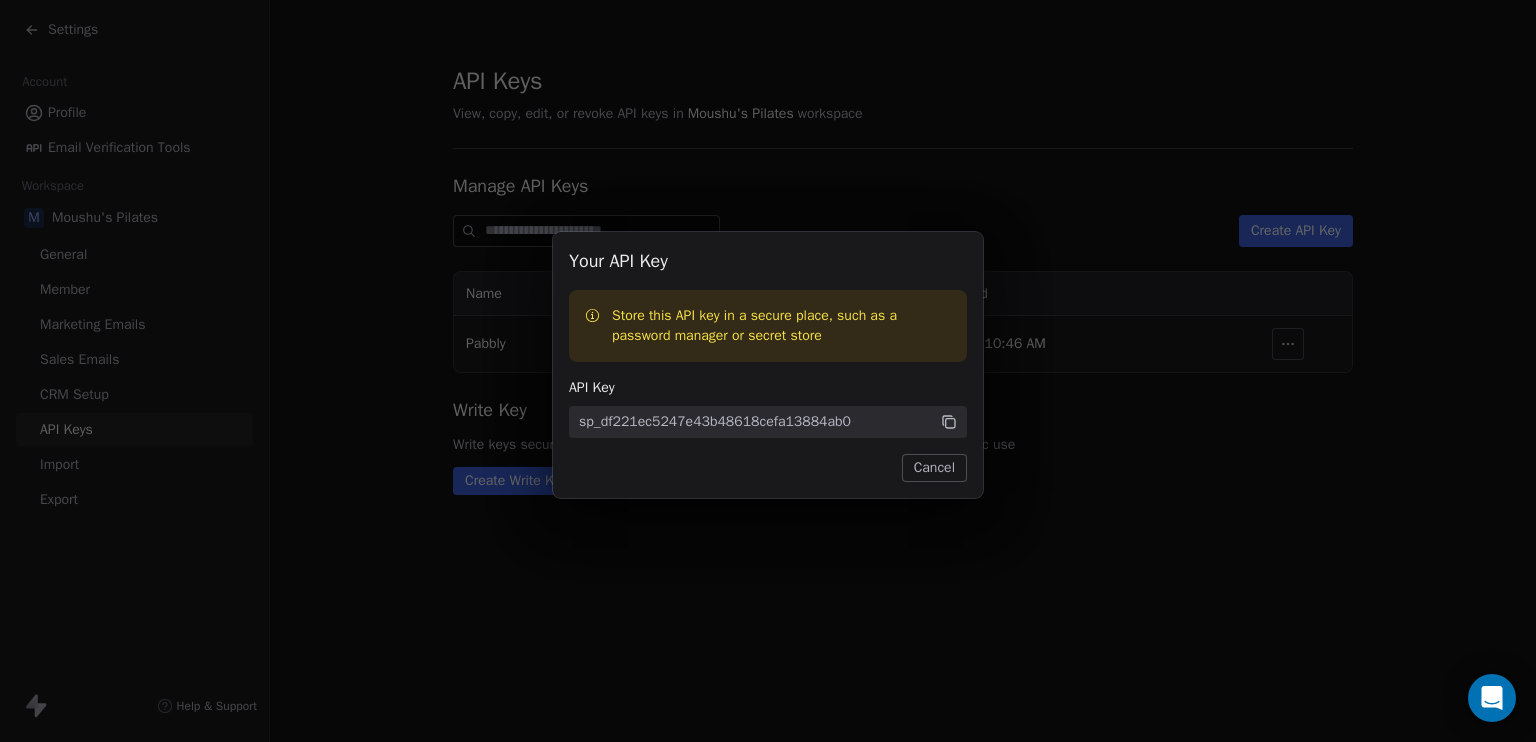 click on "Your API Key Store this API key in a secure place, such as a password manager or secret store API Key sp_df221ec5247e43b48618cefa13884ab0 Cancel" at bounding box center [768, 371] 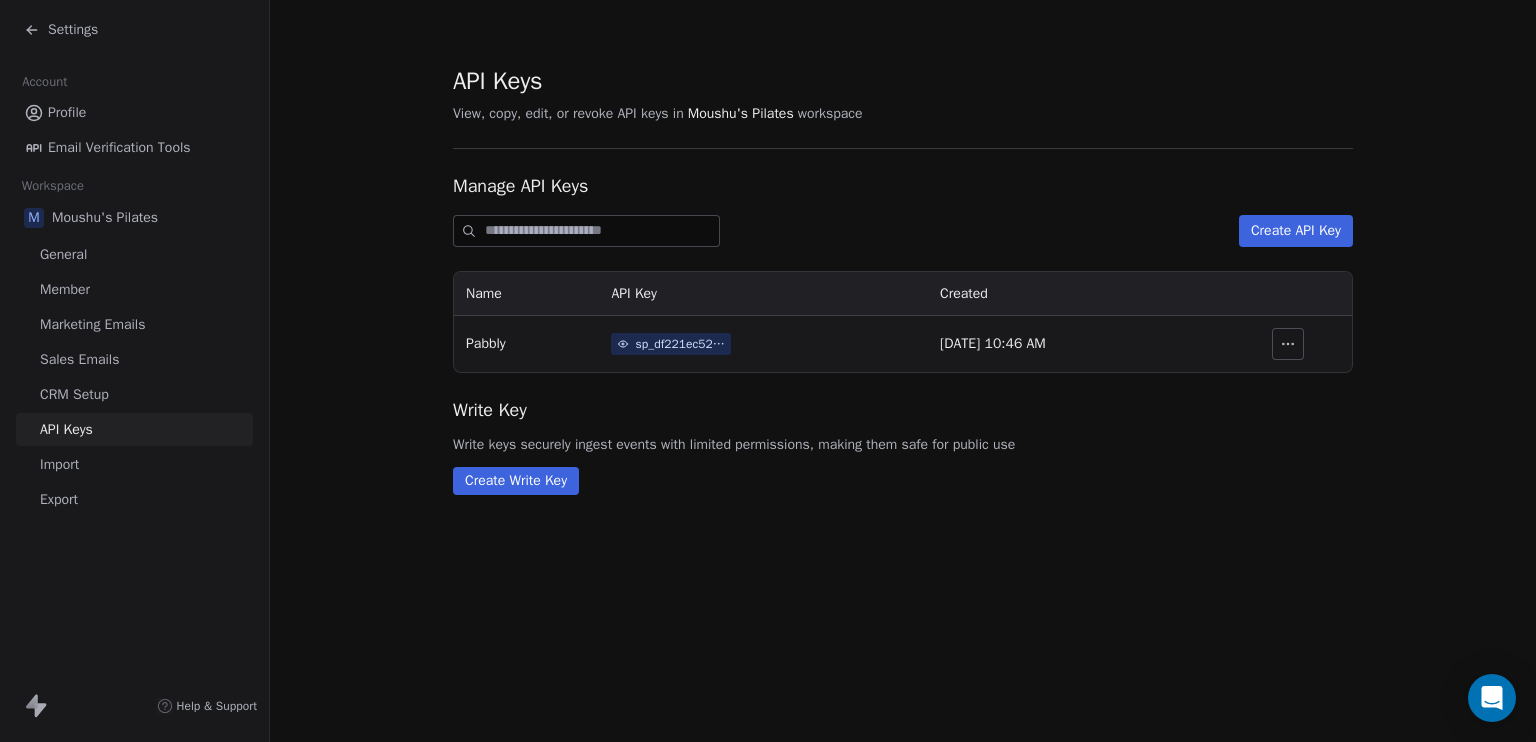 click on "Settings" at bounding box center [134, 30] 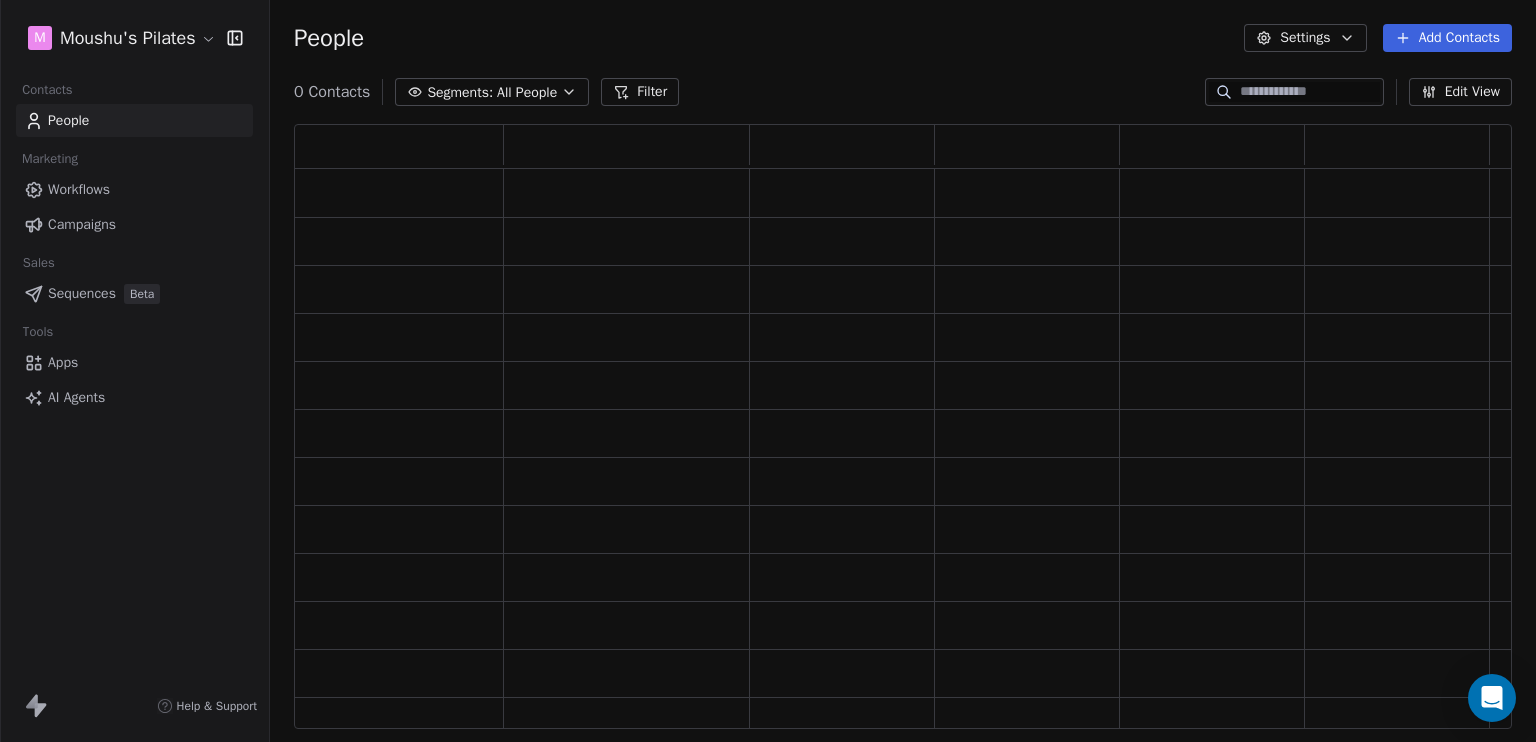 scroll, scrollTop: 16, scrollLeft: 16, axis: both 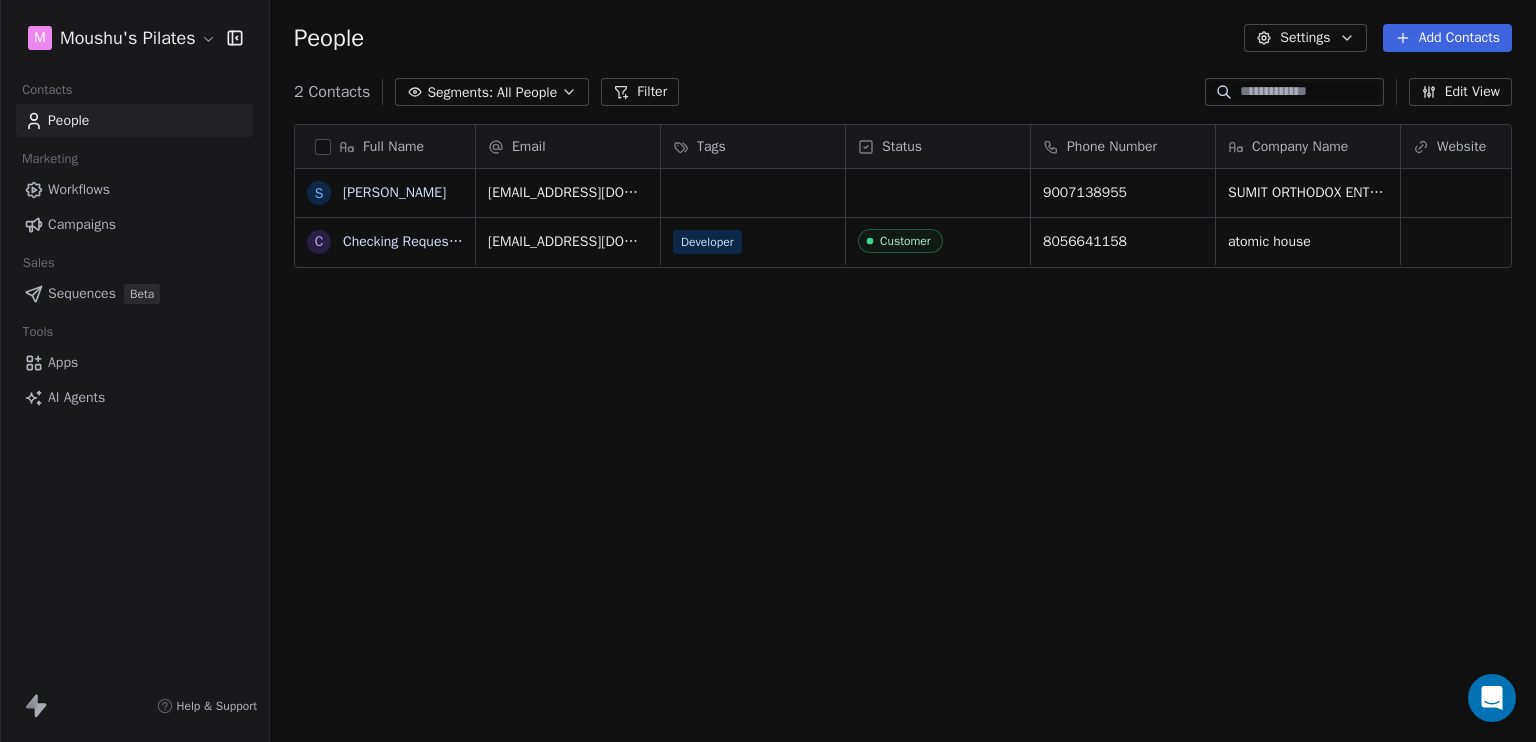 click on "Full Name S Sumit Chakraborty C Checking Request a Demo Email Tags Status Phone Number Company Name Website printpoint@sumitorthodoxsolutions.in 9007138955 SUMIT ORTHODOX ENTERPRISE sithessh27@gmail.com Developer Customer 8056641158 atomic house
To pick up a draggable item, press the space bar.
While dragging, use the arrow keys to move the item.
Press space again to drop the item in its new position, or press escape to cancel." at bounding box center (903, 434) 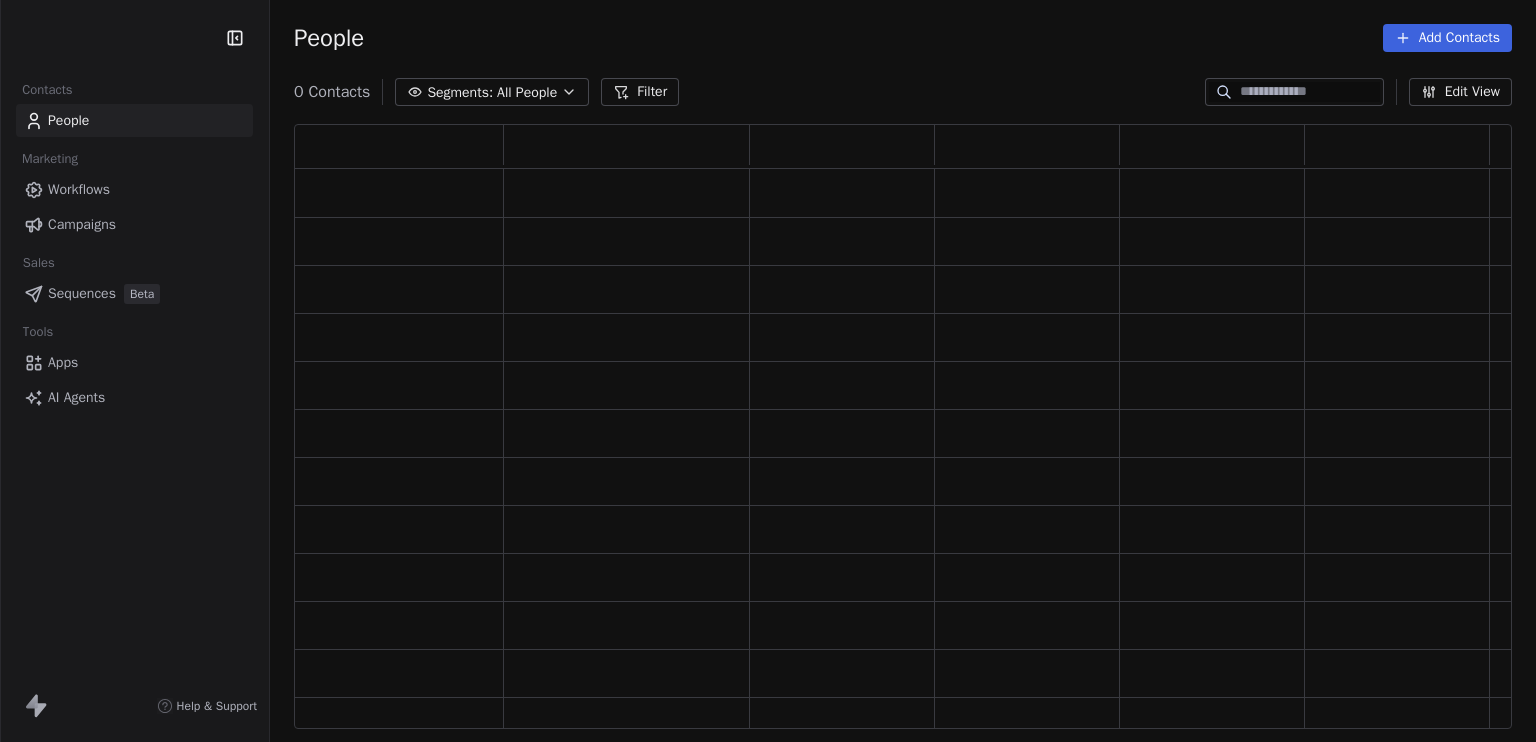 scroll, scrollTop: 0, scrollLeft: 0, axis: both 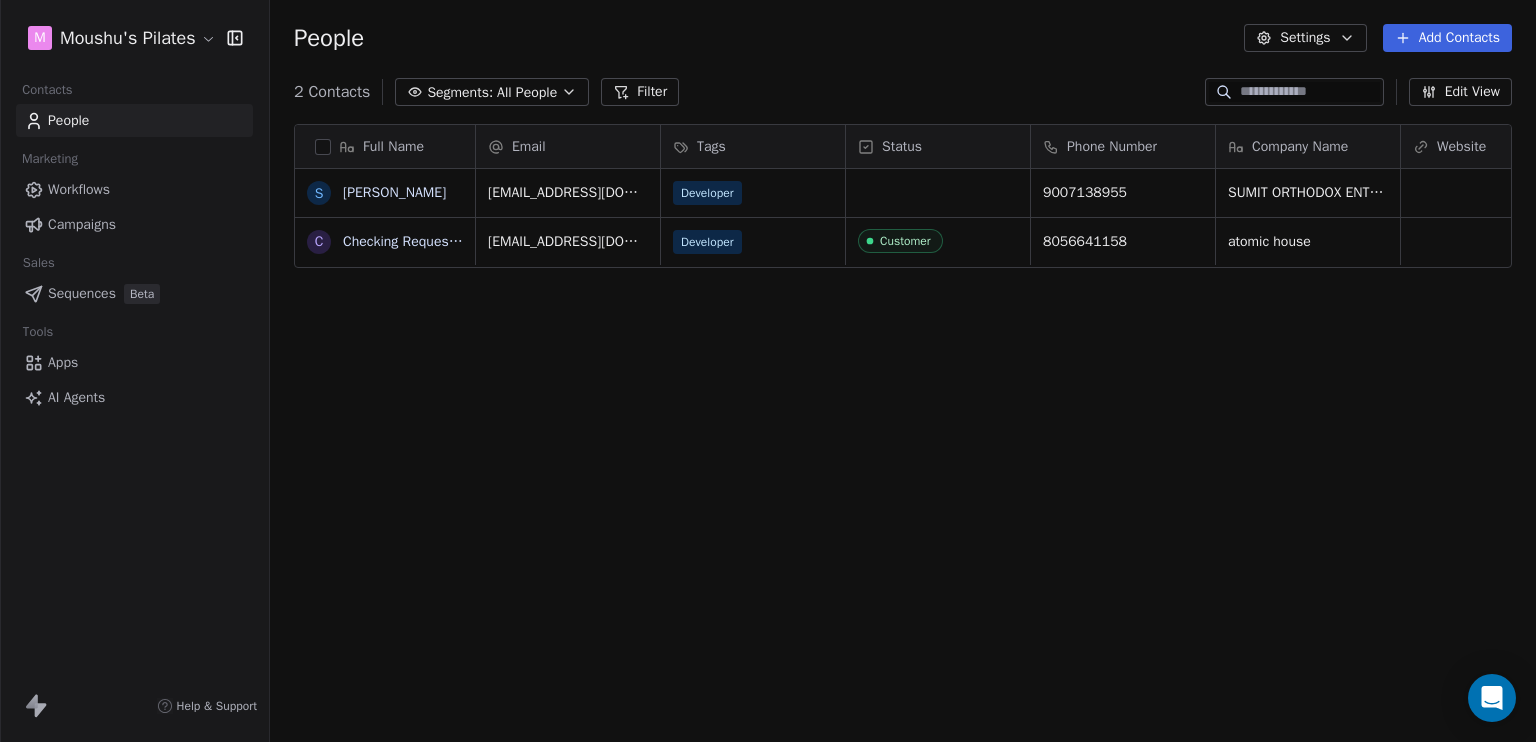 click on "Full Name S [PERSON_NAME] C Checking Request a Demo Email Tags Status Phone Number Company Name Website [EMAIL_ADDRESS][DOMAIN_NAME] Developer 9007138955 SUMIT ORTHODOX ENTERPRISE [EMAIL_ADDRESS][DOMAIN_NAME] Developer Customer 8056641158 atomic house
To pick up a draggable item, press the space bar.
While dragging, use the arrow keys to move the item.
Press space again to drop the item in its new position, or press escape to cancel." at bounding box center (903, 434) 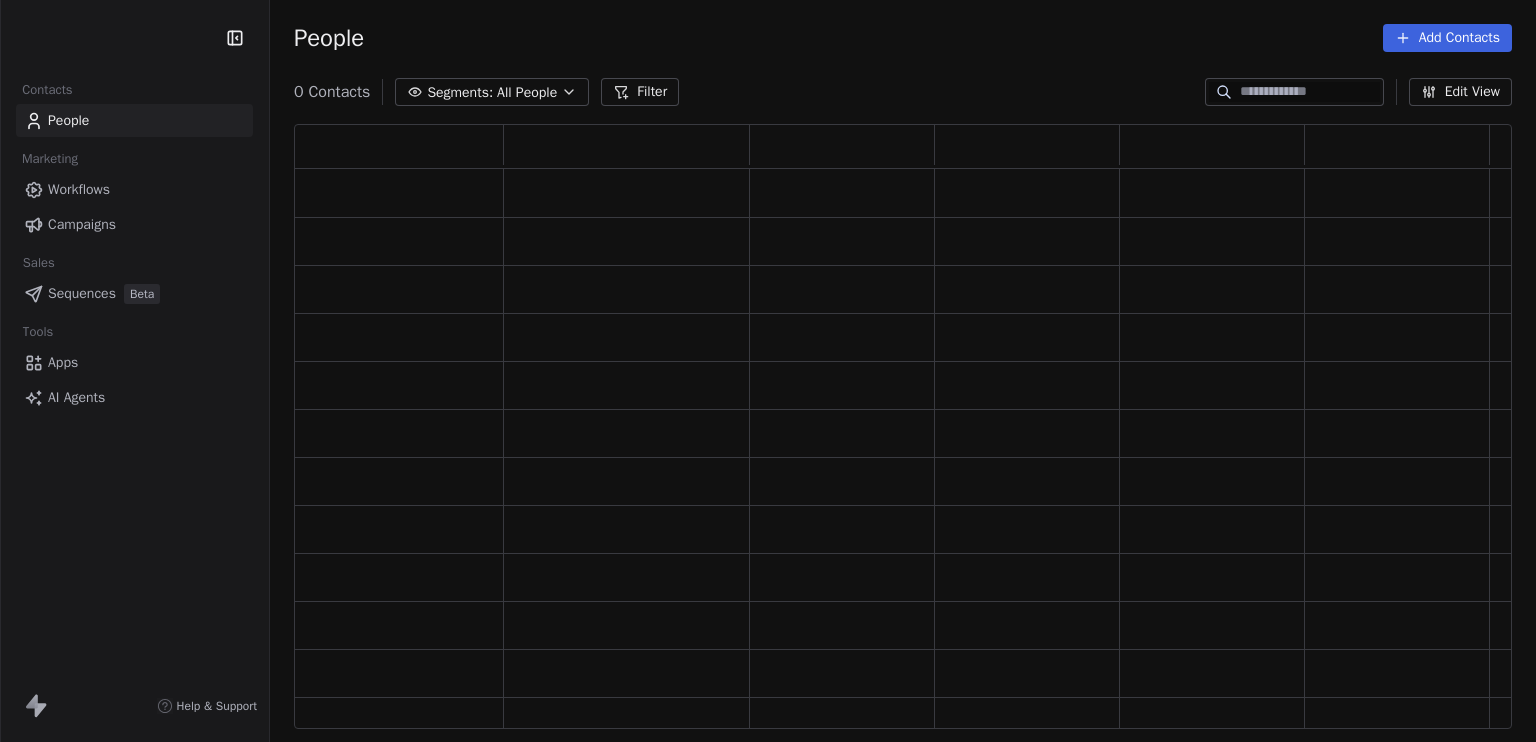 scroll, scrollTop: 0, scrollLeft: 0, axis: both 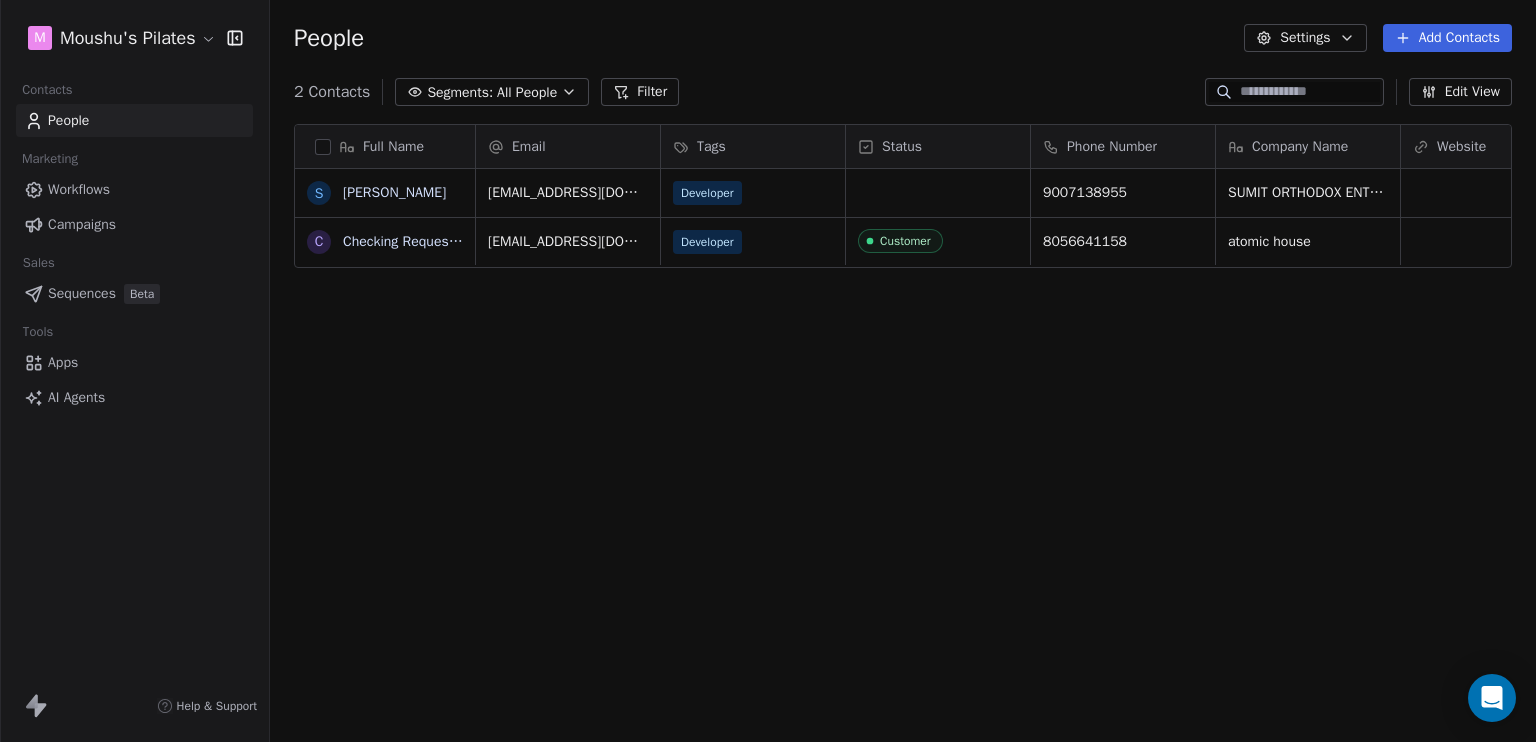 click on "Full Name S Sumit Chakraborty C Checking Request a Demo Email Tags Status Phone Number Company Name Website printpoint@sumitorthodoxsolutions.in Developer 9007138955 SUMIT ORTHODOX ENTERPRISE sithessh27@gmail.com Developer Customer 8056641158 atomic house
To pick up a draggable item, press the space bar.
While dragging, use the arrow keys to move the item.
Press space again to drop the item in its new position, or press escape to cancel." at bounding box center (903, 434) 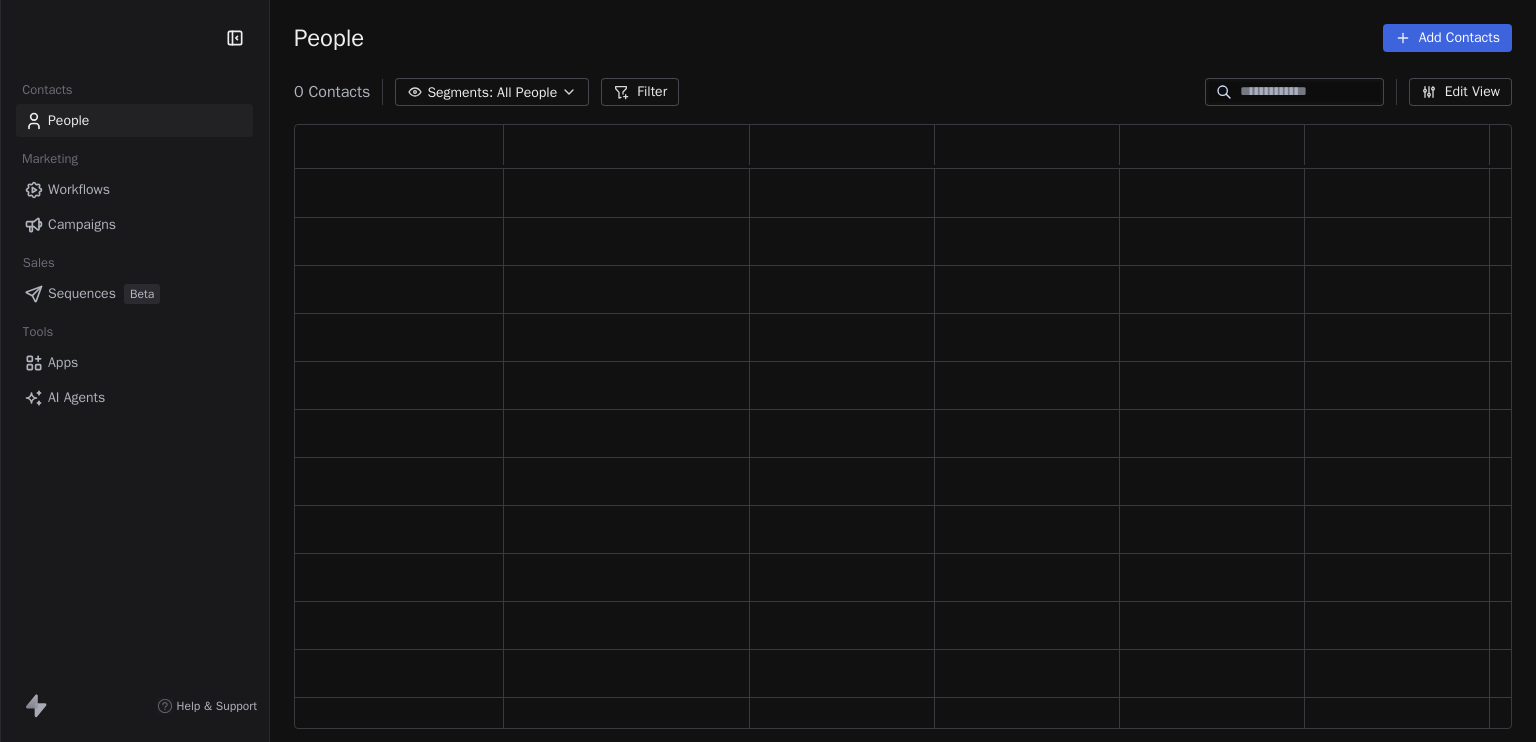 scroll, scrollTop: 0, scrollLeft: 0, axis: both 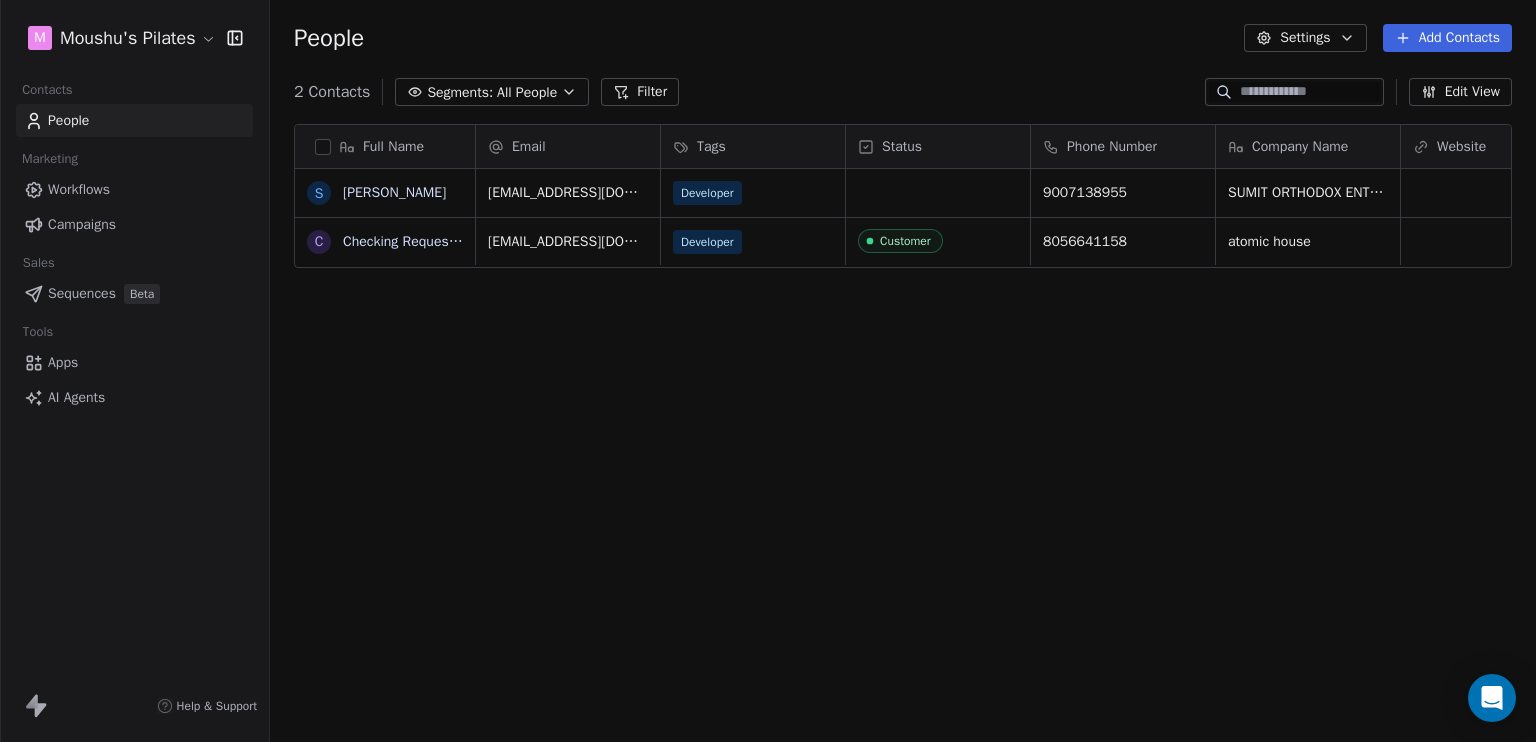 click on "Full Name S [PERSON_NAME] C Checking Request a Demo Email Tags Status Phone Number Company Name Website [EMAIL_ADDRESS][DOMAIN_NAME] Developer 9007138955 SUMIT ORTHODOX ENTERPRISE [EMAIL_ADDRESS][DOMAIN_NAME] Developer Customer 8056641158 atomic house
To pick up a draggable item, press the space bar.
While dragging, use the arrow keys to move the item.
Press space again to drop the item in its new position, or press escape to cancel." at bounding box center (903, 434) 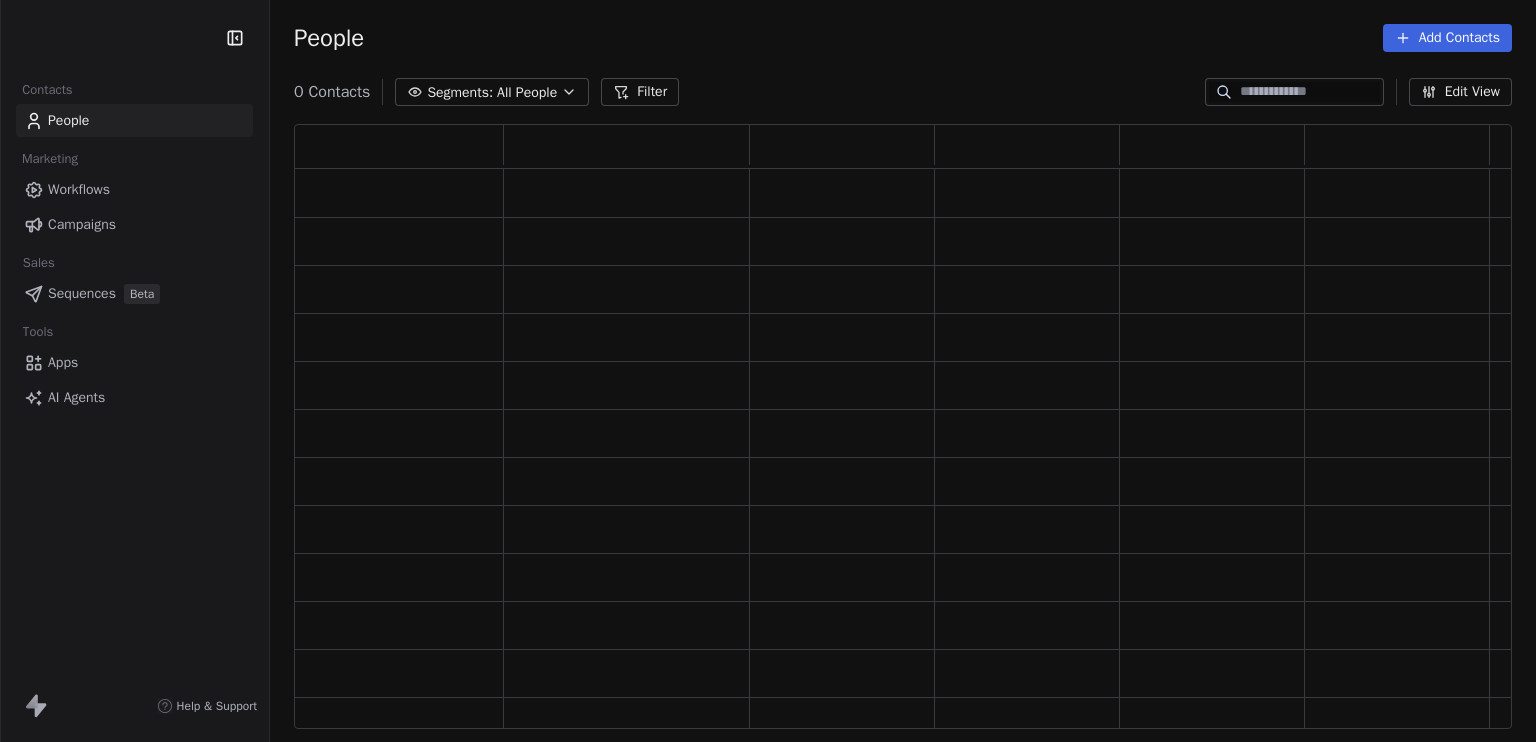 scroll, scrollTop: 0, scrollLeft: 0, axis: both 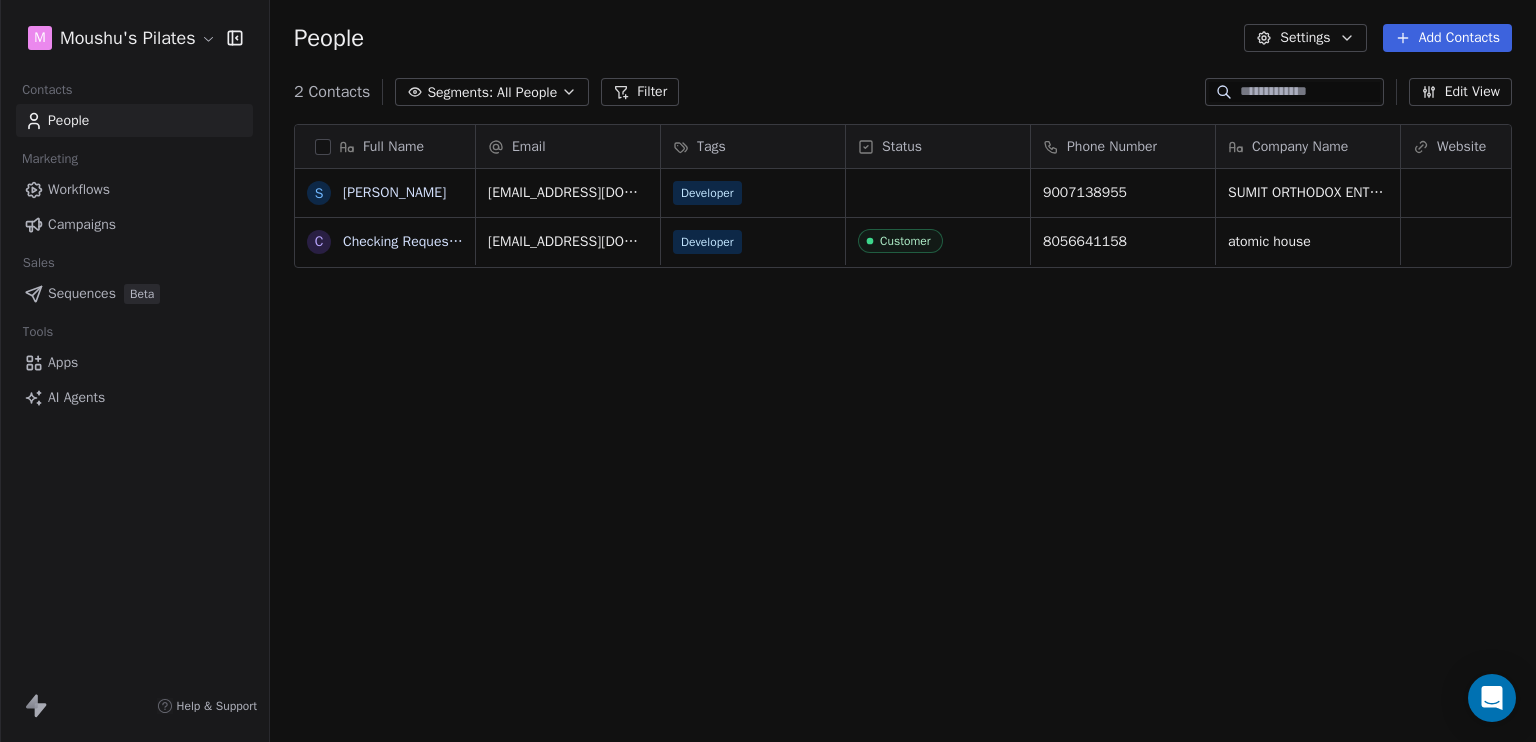 click on "Full Name S [PERSON_NAME] C Checking Request a Demo Email Tags Status Phone Number Company Name Website [EMAIL_ADDRESS][DOMAIN_NAME] Developer 9007138955 SUMIT ORTHODOX ENTERPRISE [EMAIL_ADDRESS][DOMAIN_NAME] Developer Customer 8056641158 atomic house
To pick up a draggable item, press the space bar.
While dragging, use the arrow keys to move the item.
Press space again to drop the item in its new position, or press escape to cancel." at bounding box center (903, 434) 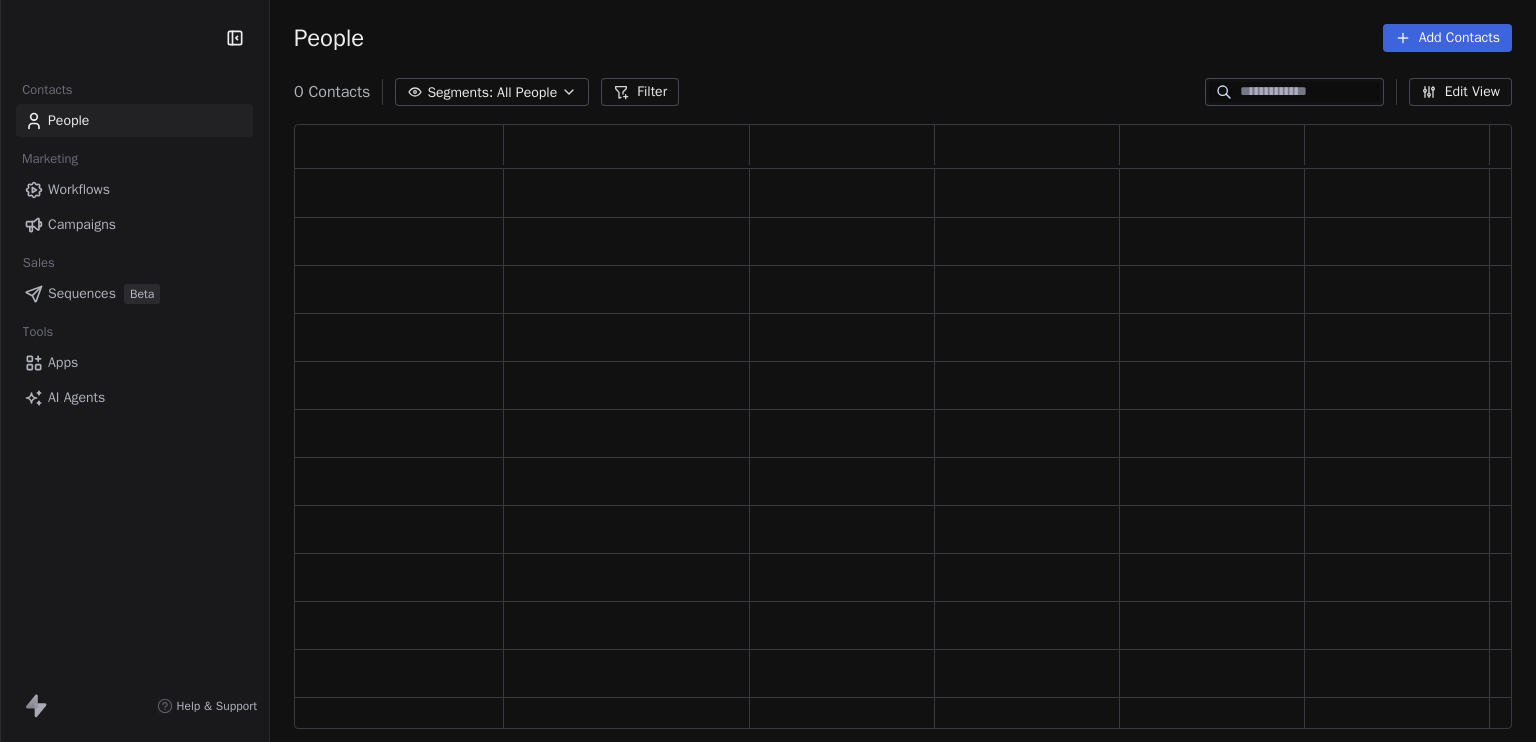 scroll, scrollTop: 0, scrollLeft: 0, axis: both 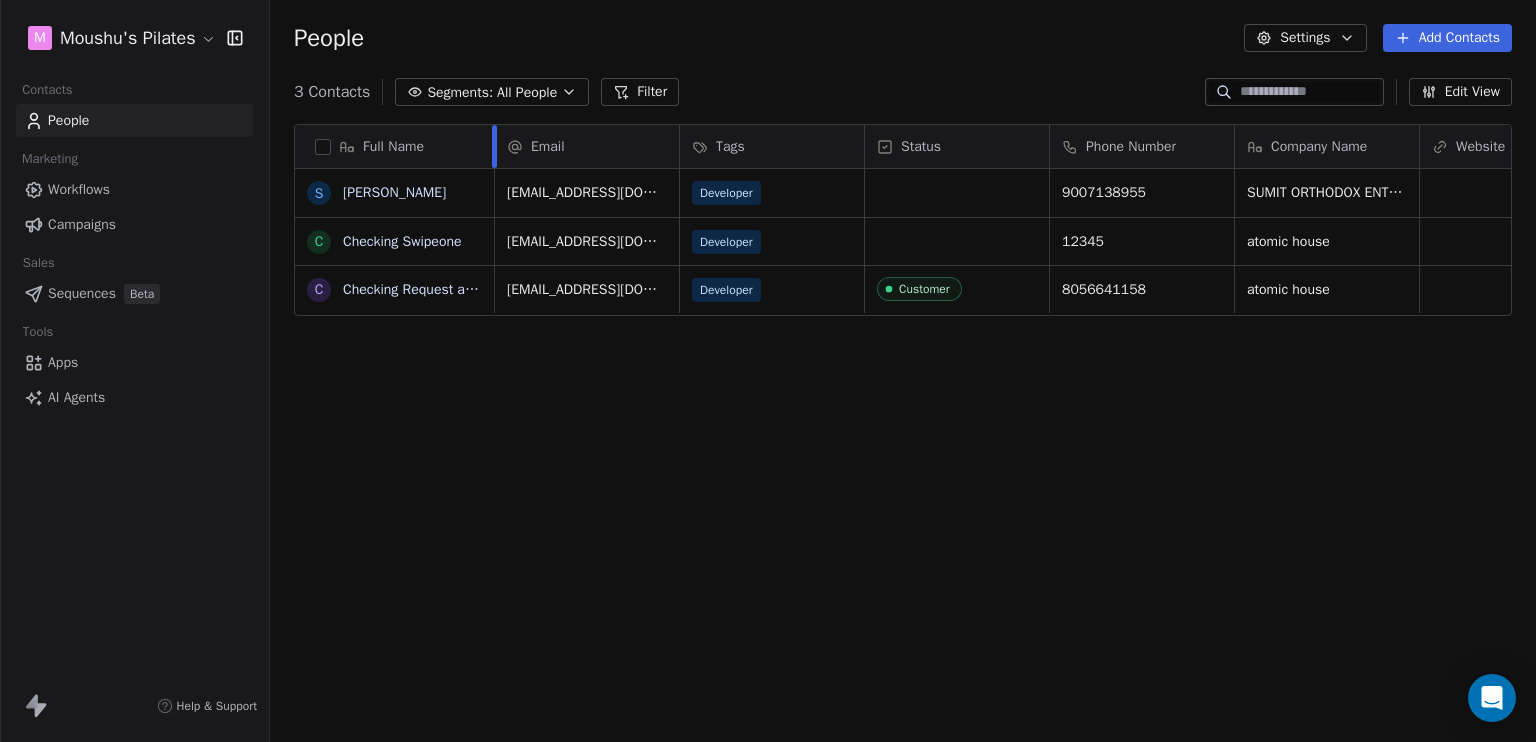 drag, startPoint x: 475, startPoint y: 141, endPoint x: 494, endPoint y: 156, distance: 24.207438 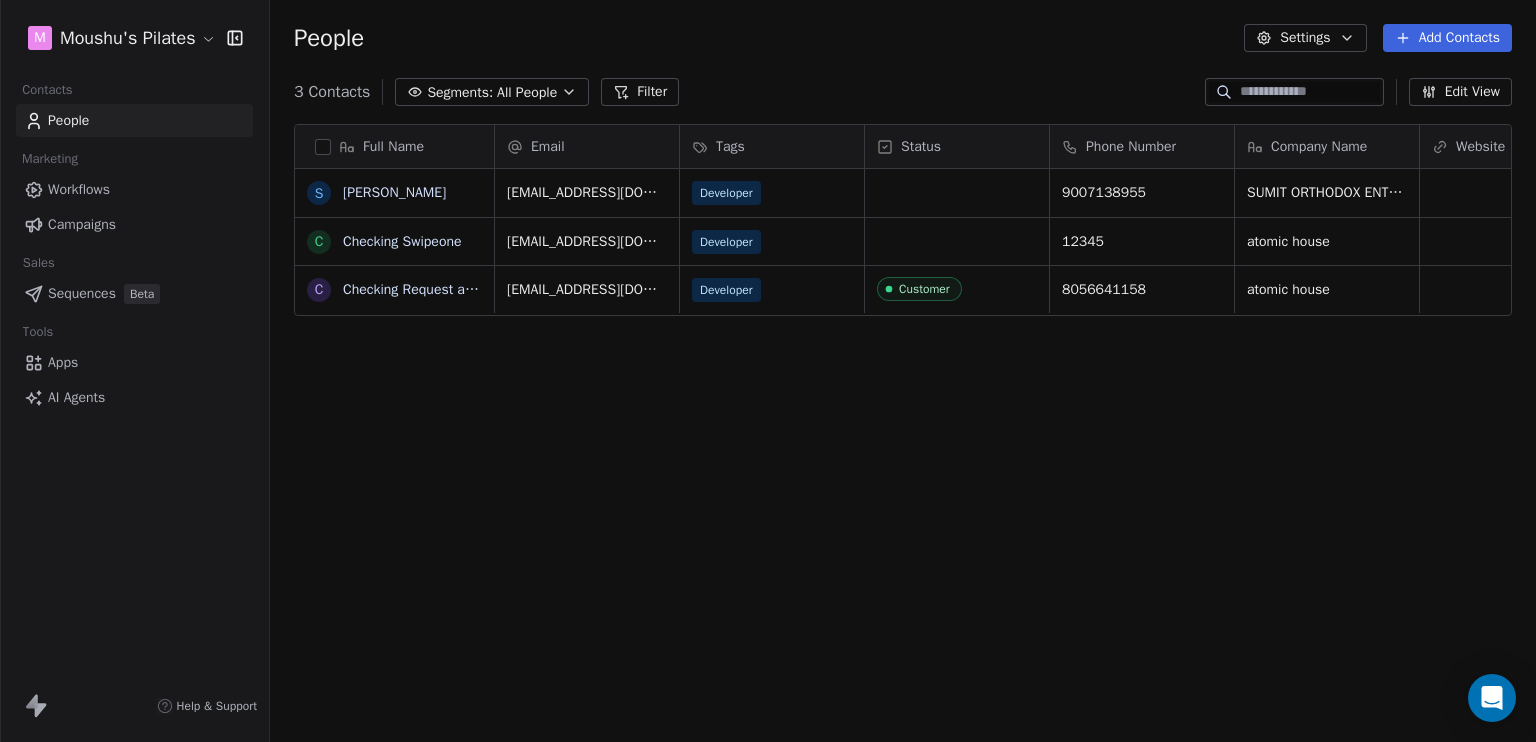 click on "Full Name S [PERSON_NAME] C Checking Swipeone C Checking Request a Demo Email Tags Status Phone Number Company Name Website [EMAIL_ADDRESS][DOMAIN_NAME] Developer 9007138955 SUMIT ORTHODOX ENTERPRISE [EMAIL_ADDRESS][DOMAIN_NAME] Developer 12345 atomic house [EMAIL_ADDRESS][DOMAIN_NAME] Developer Customer 8056641158 atomic house
To pick up a draggable item, press the space bar.
While dragging, use the arrow keys to move the item.
Press space again to drop the item in its new position, or press escape to cancel." at bounding box center [903, 434] 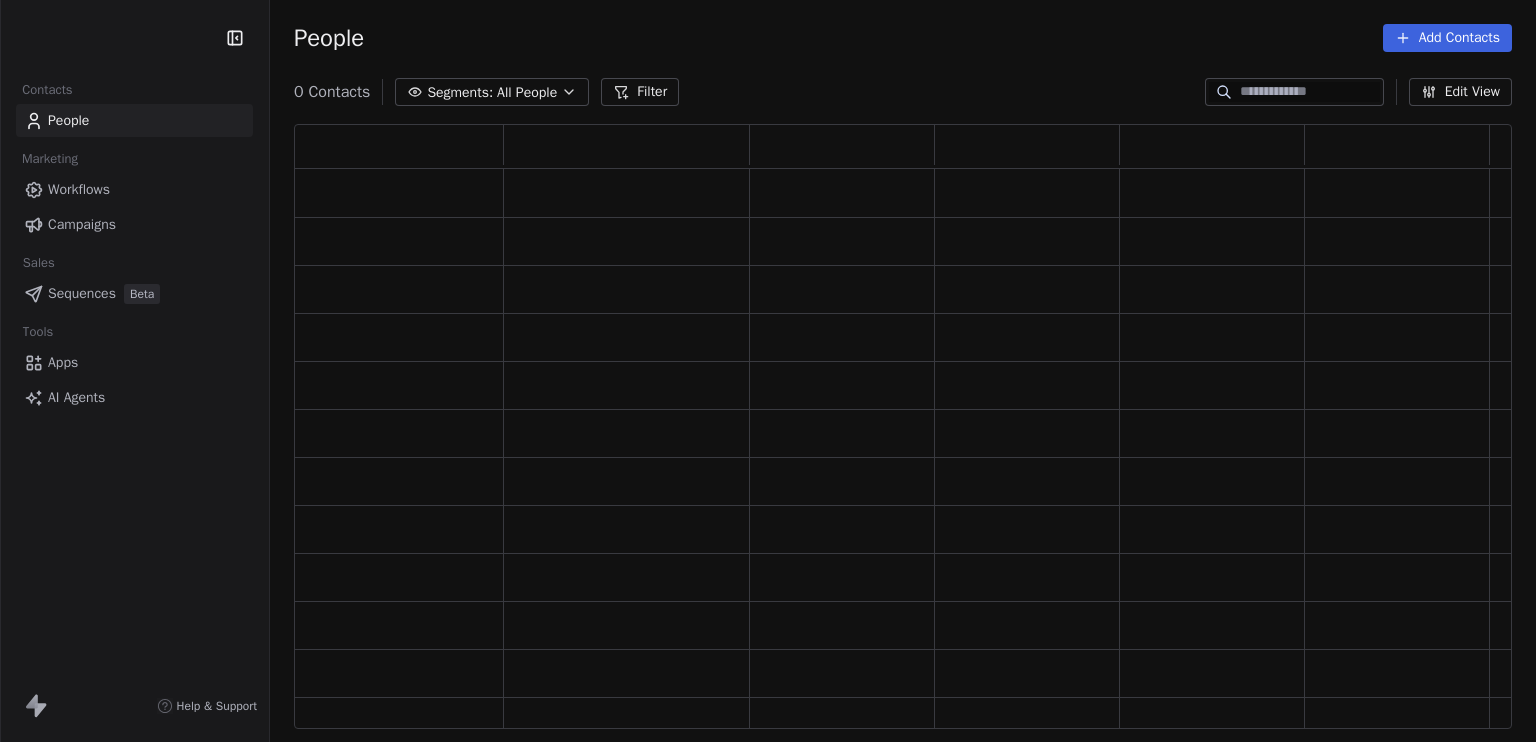 scroll, scrollTop: 0, scrollLeft: 0, axis: both 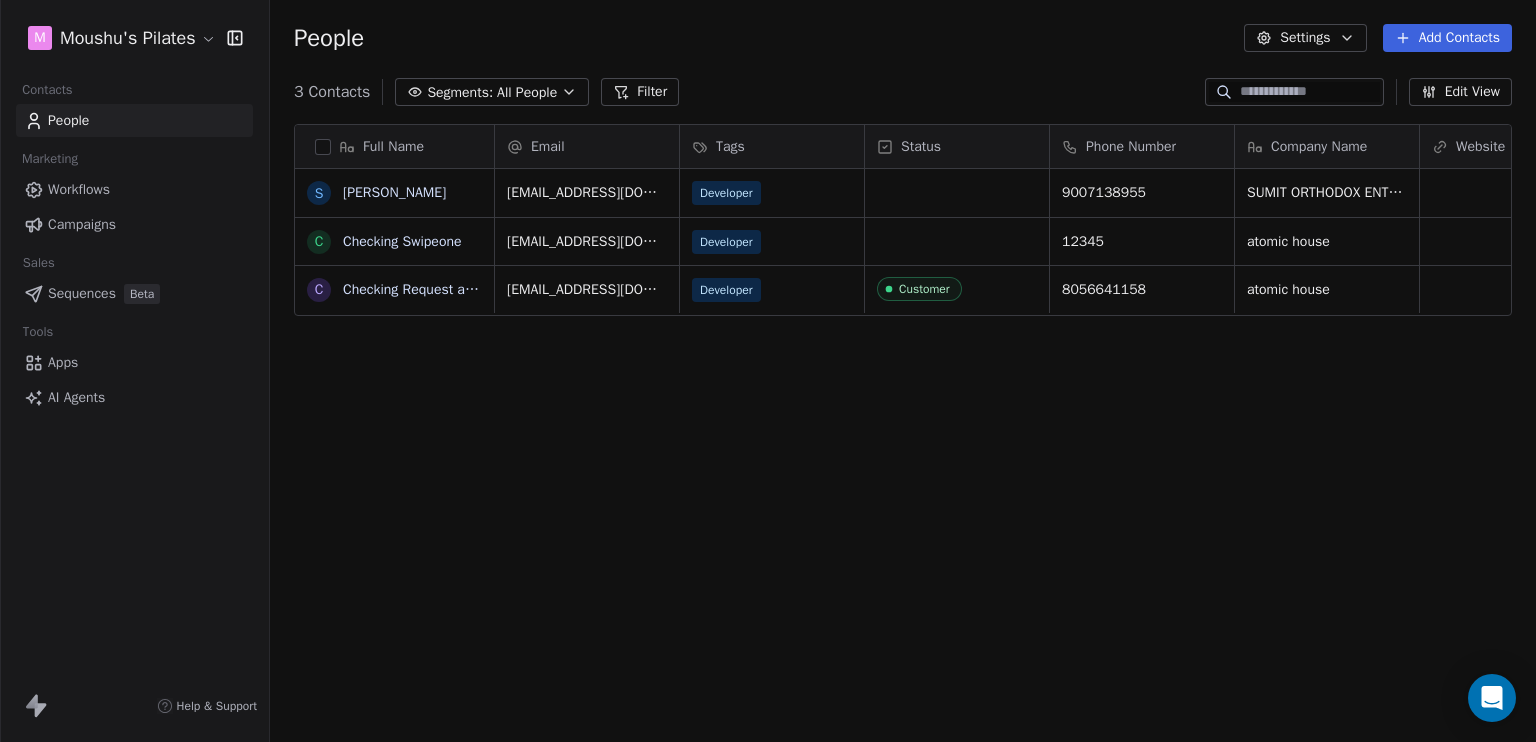 click on "Full Name S [PERSON_NAME] C Checking Swipeone C Checking Request a Demo Email Tags Status Phone Number Company Name Website [EMAIL_ADDRESS][DOMAIN_NAME] Developer 9007138955 SUMIT ORTHODOX ENTERPRISE [EMAIL_ADDRESS][DOMAIN_NAME] Developer 12345 atomic house [EMAIL_ADDRESS][DOMAIN_NAME] Developer Customer 8056641158 atomic house
To pick up a draggable item, press the space bar.
While dragging, use the arrow keys to move the item.
Press space again to drop the item in its new position, or press escape to cancel." at bounding box center [903, 434] 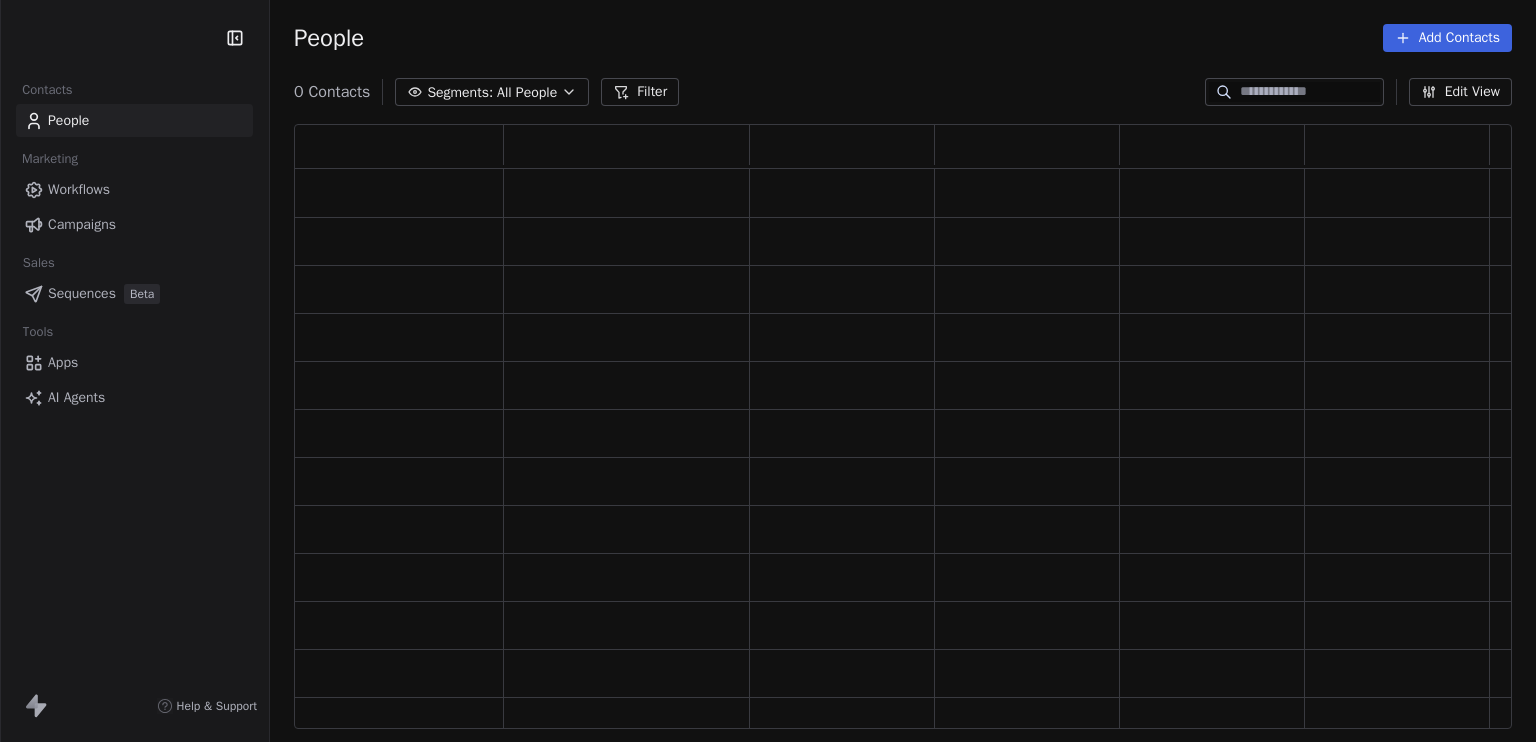 scroll, scrollTop: 0, scrollLeft: 0, axis: both 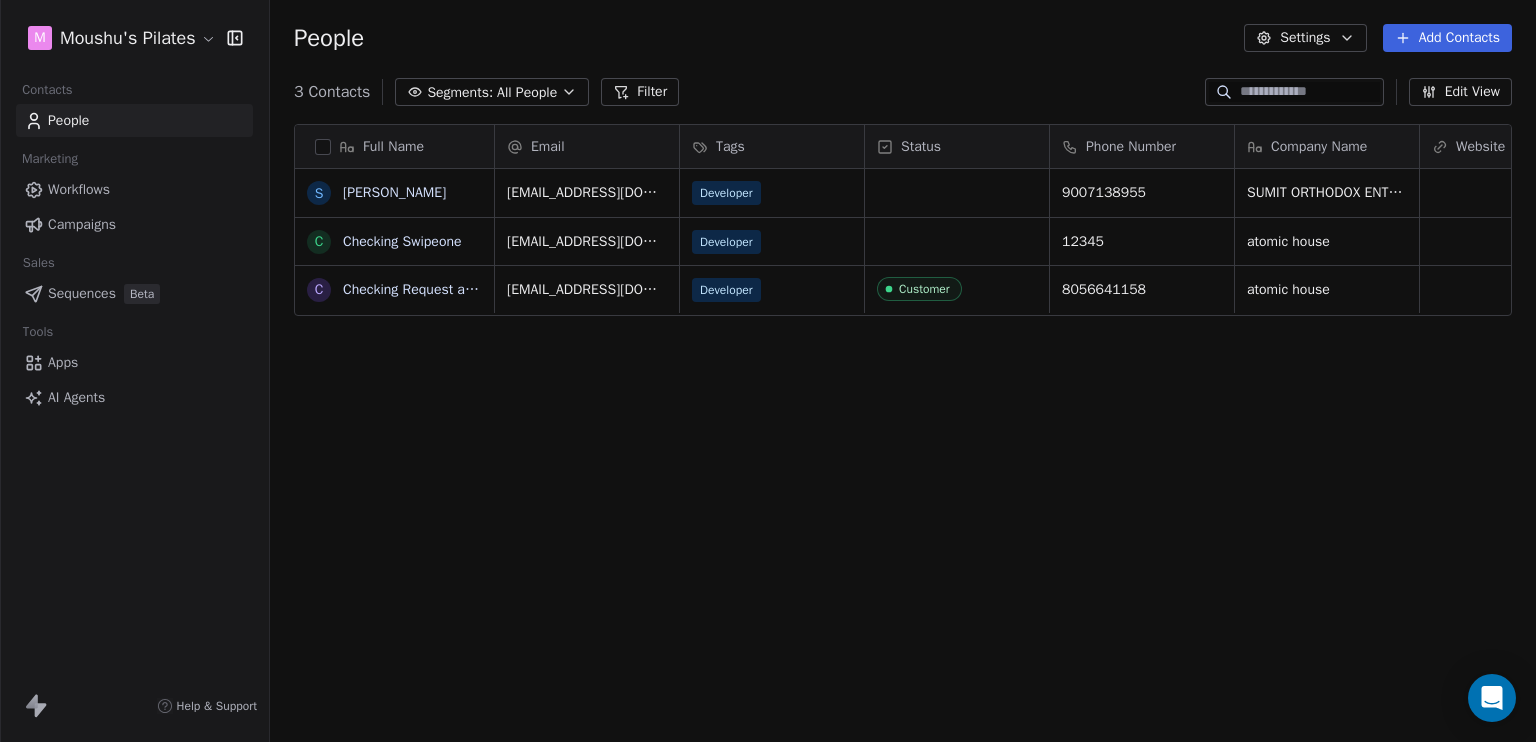 click on "Full Name S Sumit Chakraborty C Checking Swipeone C Checking Request a Demo Email Tags Status Phone Number Company Name Website printpoint@sumitorthodoxsolutions.in Developer 9007138955 SUMIT ORTHODOX ENTERPRISE sithesshsithu@gmail.com Developer 12345 atomic house sithessh27@gmail.com Developer Customer 8056641158 atomic house
To pick up a draggable item, press the space bar.
While dragging, use the arrow keys to move the item.
Press space again to drop the item in its new position, or press escape to cancel." at bounding box center (903, 434) 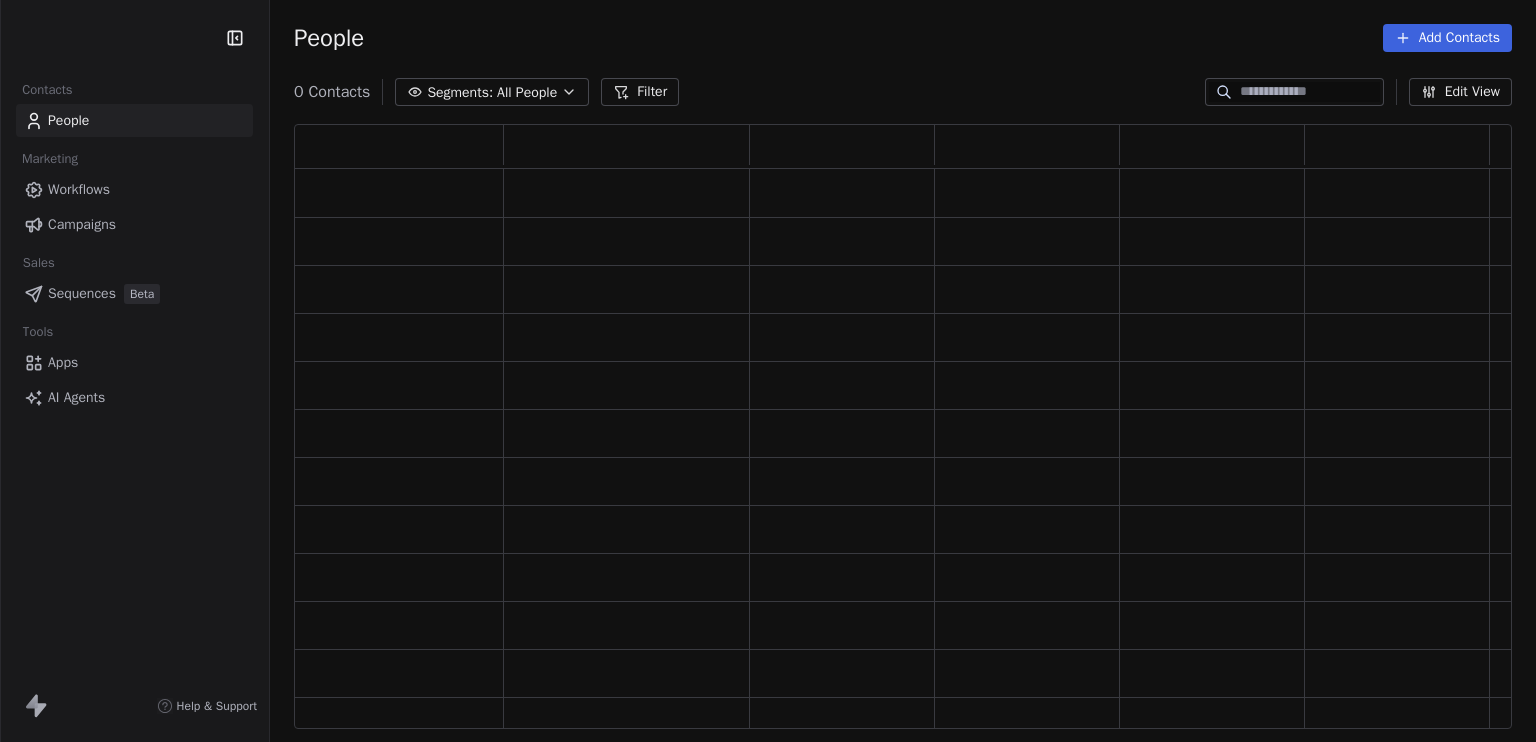 scroll, scrollTop: 0, scrollLeft: 0, axis: both 